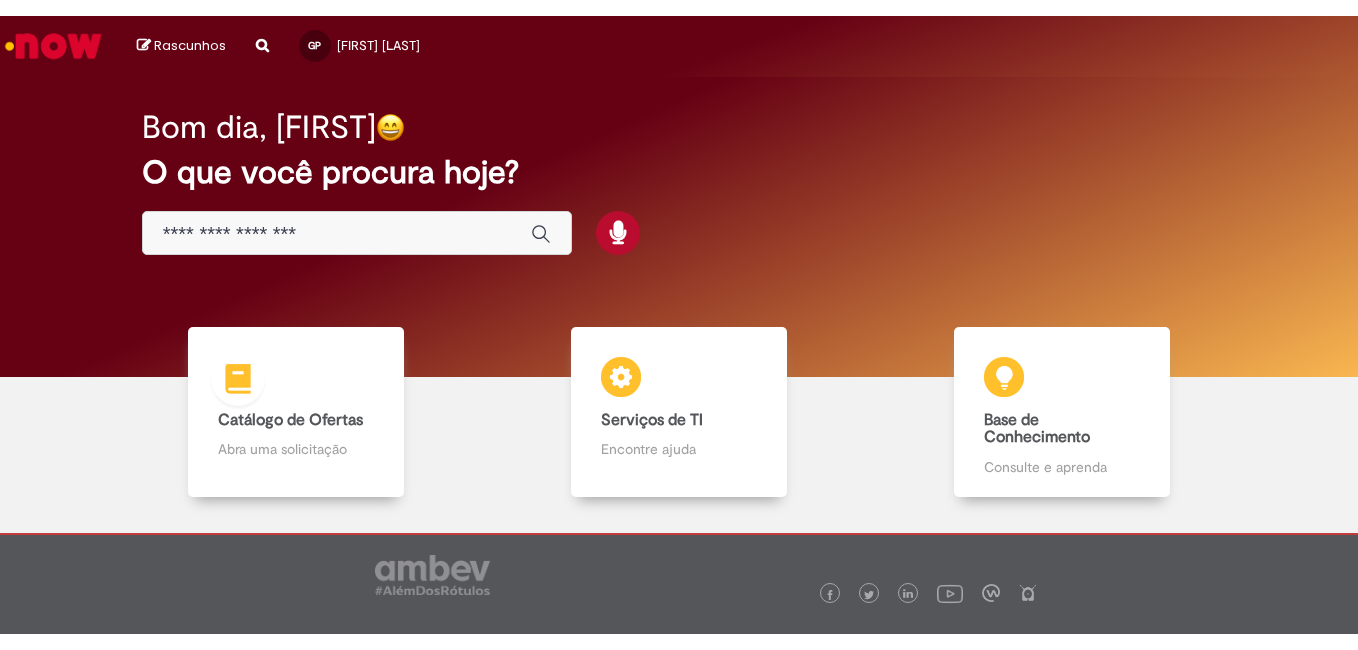 scroll, scrollTop: 0, scrollLeft: 0, axis: both 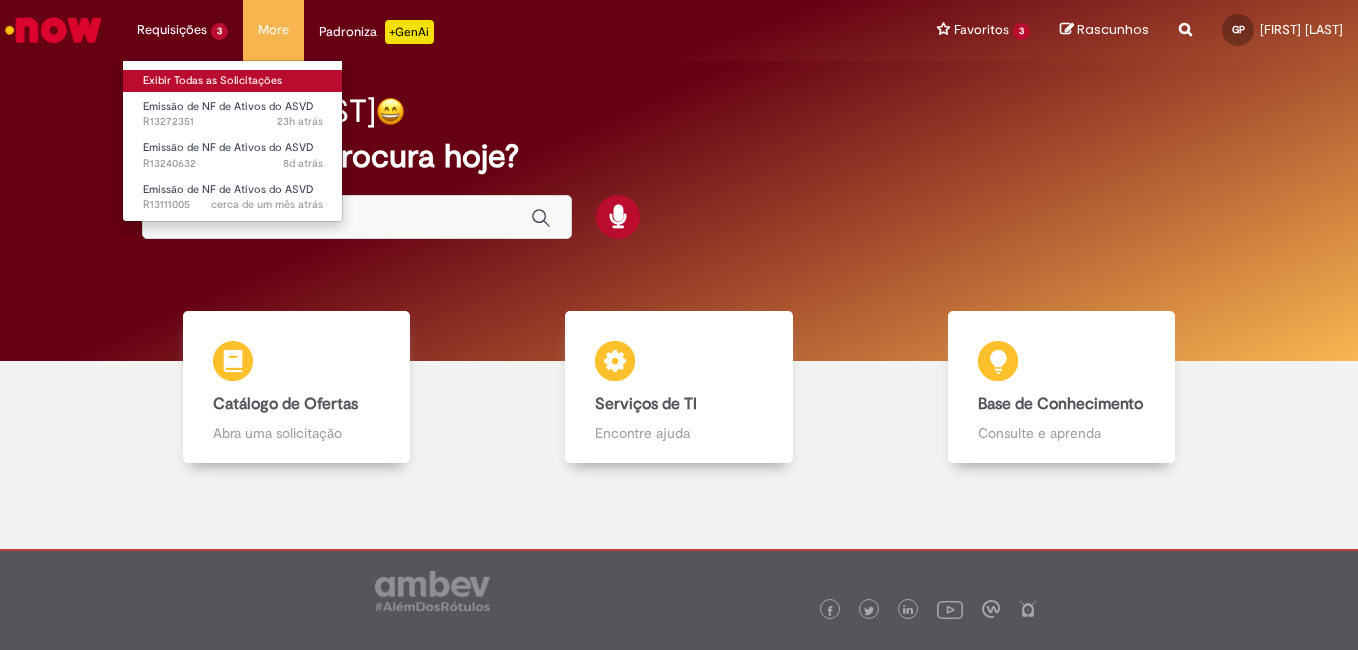 click on "Exibir Todas as Solicitações" at bounding box center (233, 81) 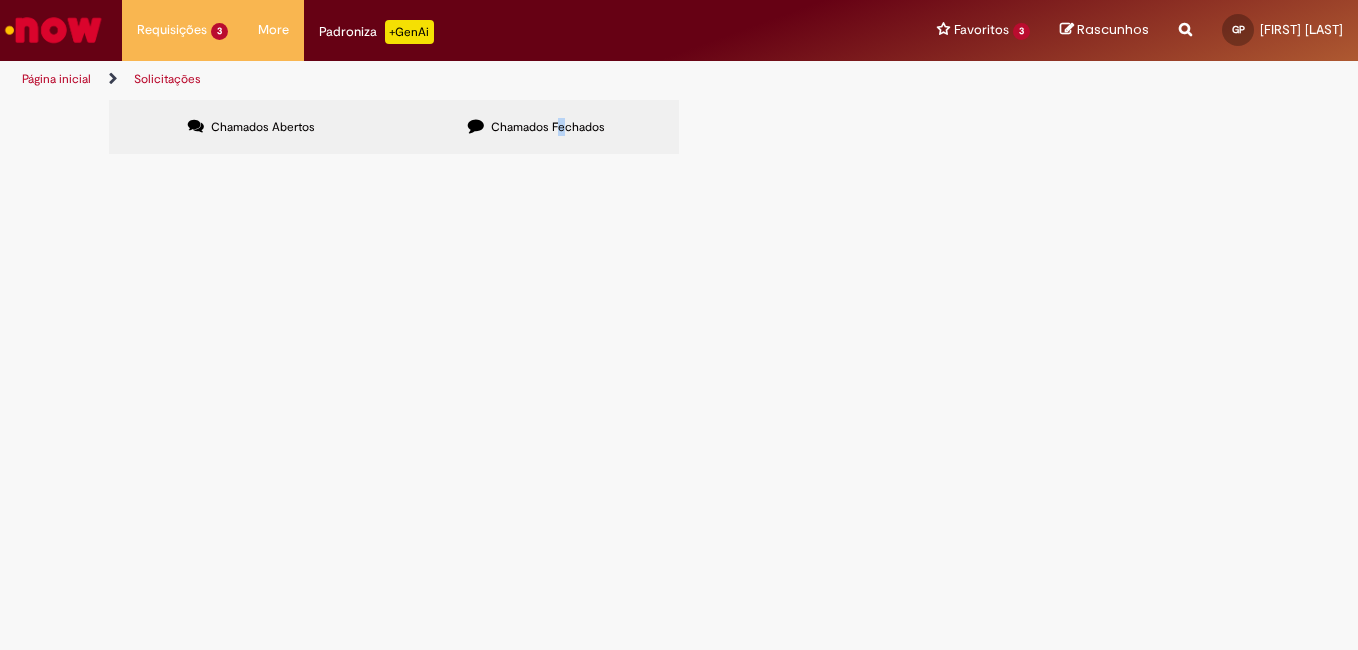 click on "Chamados Fechados" at bounding box center [548, 127] 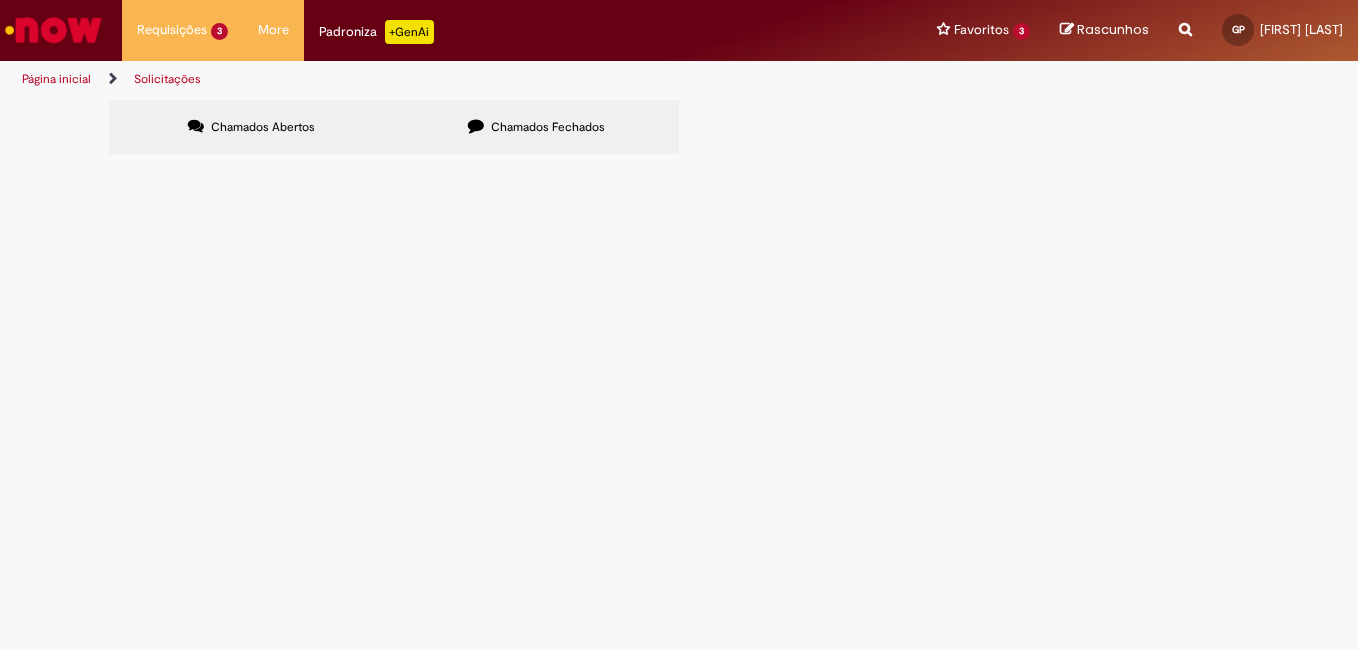 click on "Chamados Fechados" at bounding box center [536, 127] 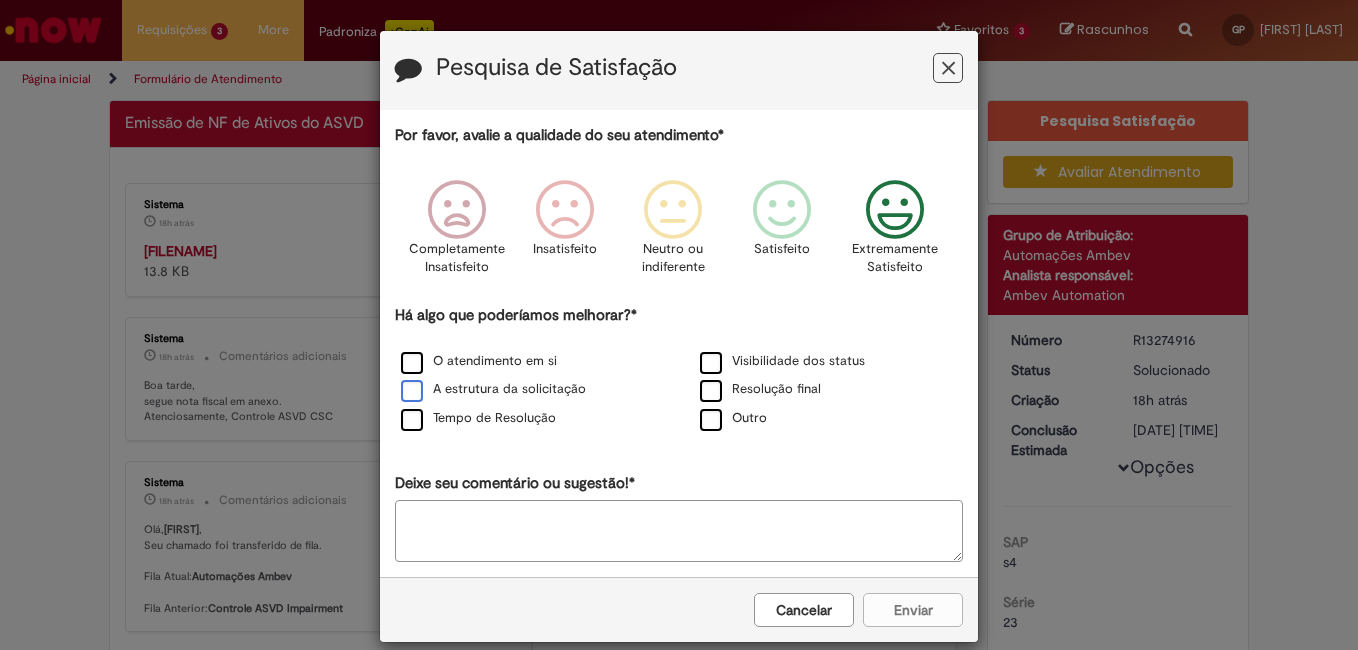 drag, startPoint x: 888, startPoint y: 210, endPoint x: 569, endPoint y: 392, distance: 367.26694 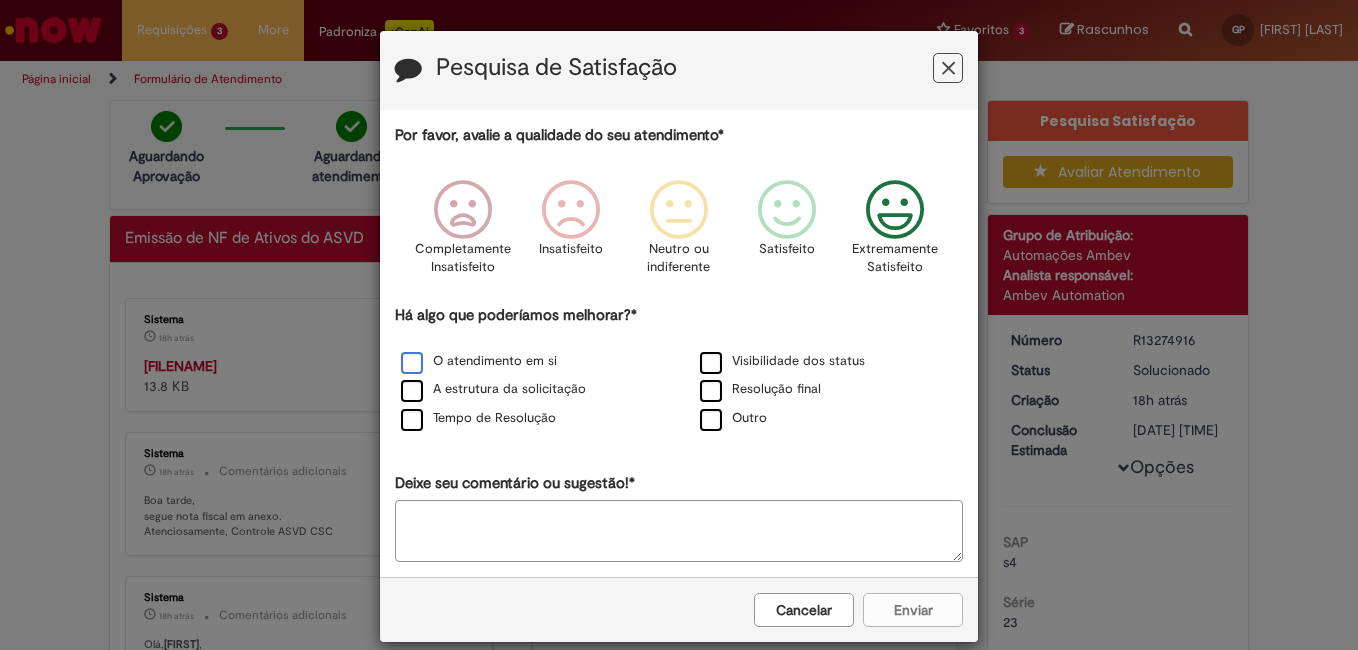 click on "O atendimento em si" at bounding box center [479, 361] 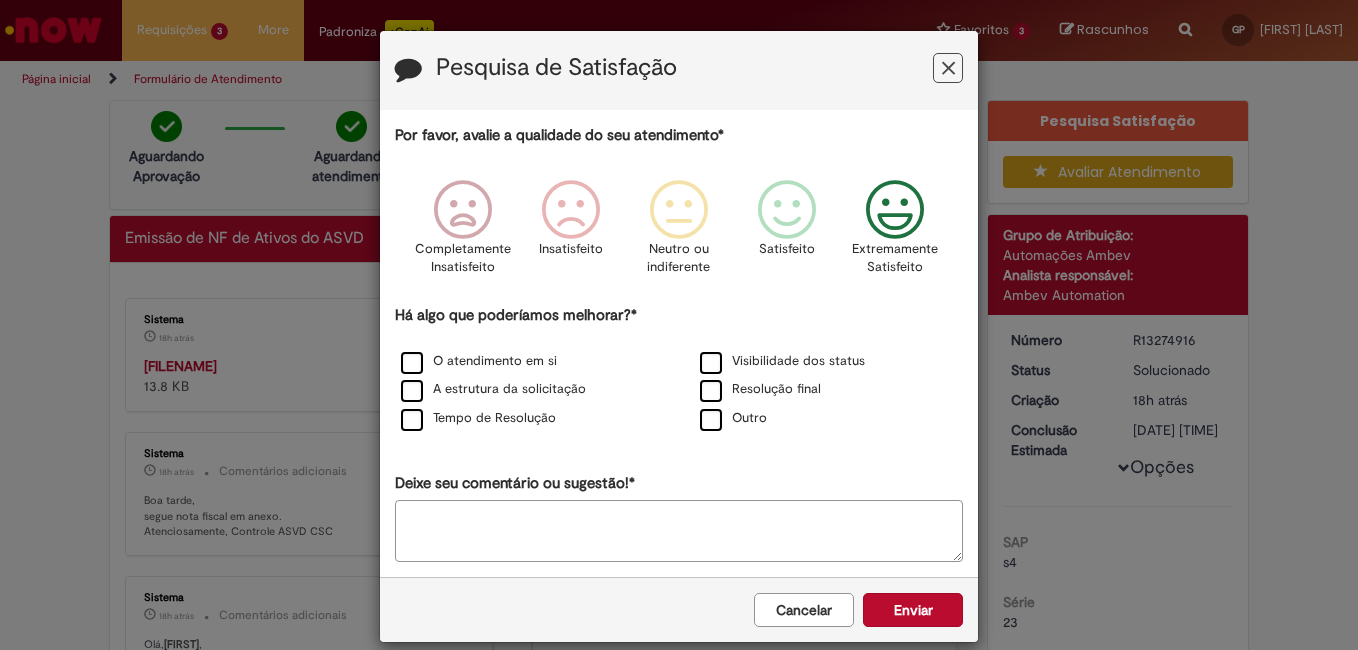 click on "Enviar" at bounding box center [913, 610] 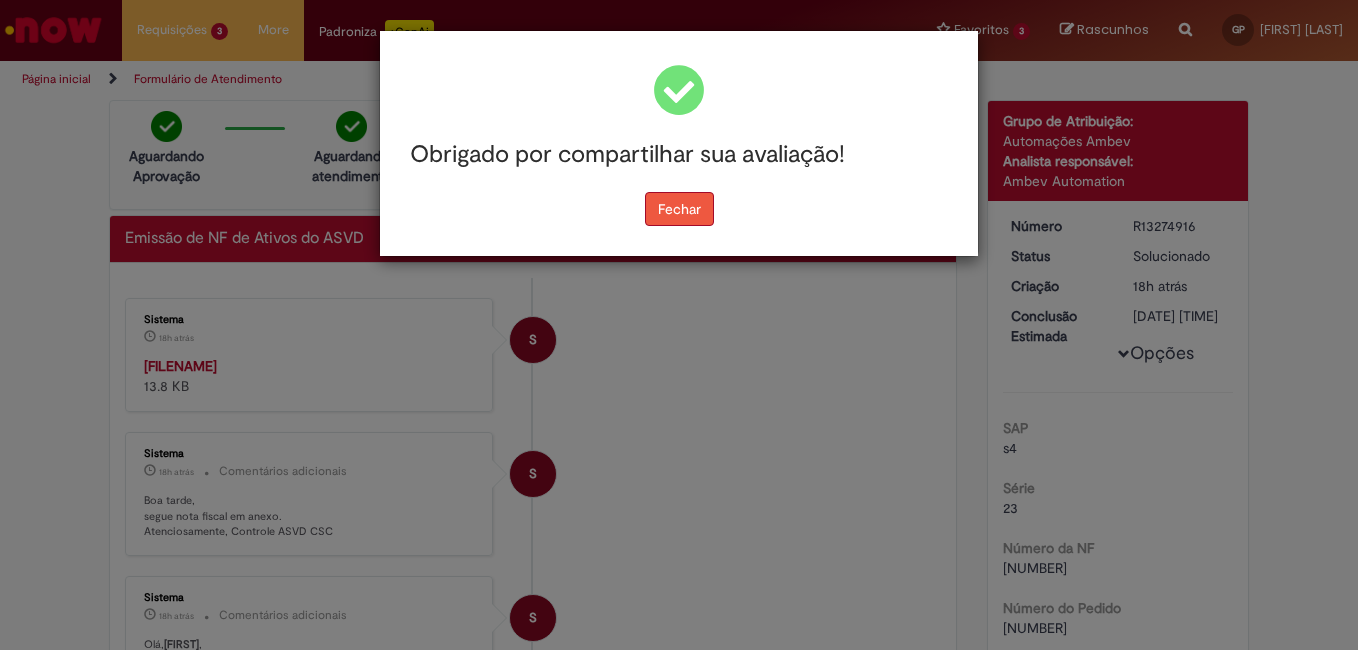 click on "Fechar" at bounding box center (679, 209) 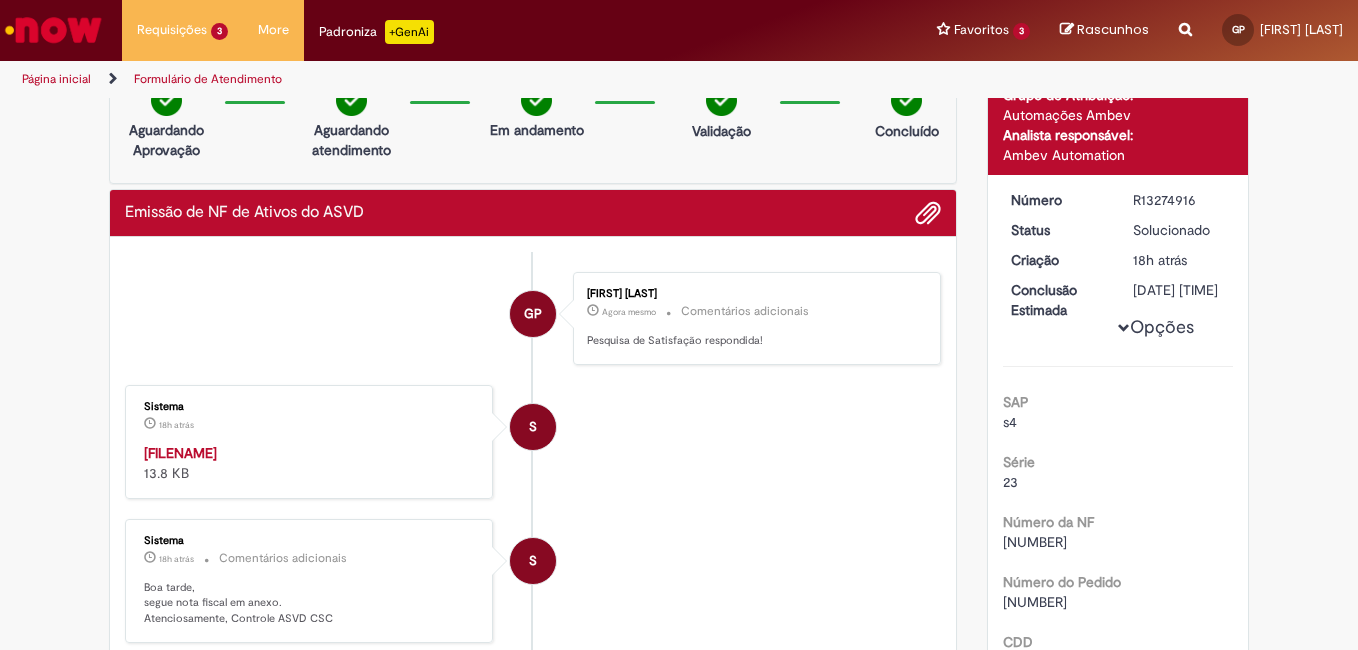 scroll, scrollTop: 0, scrollLeft: 0, axis: both 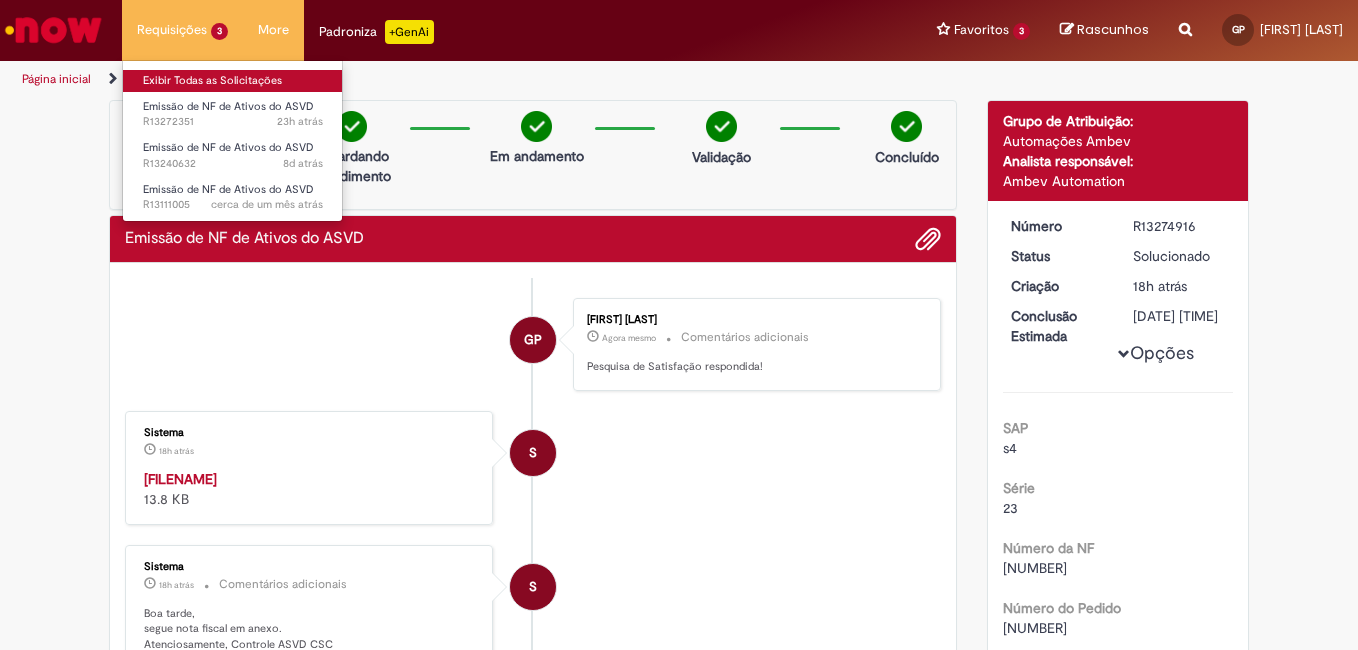 click on "Exibir Todas as Solicitações" at bounding box center [233, 81] 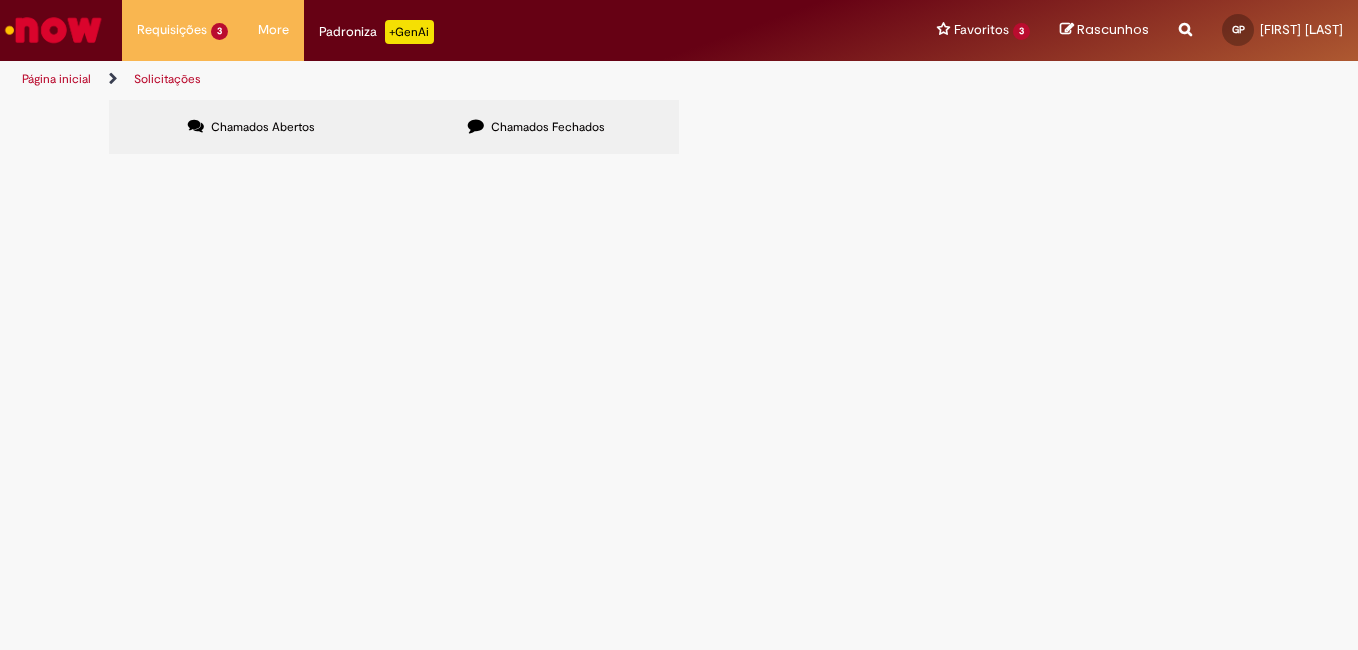 click on "Chamados Fechados" at bounding box center (548, 127) 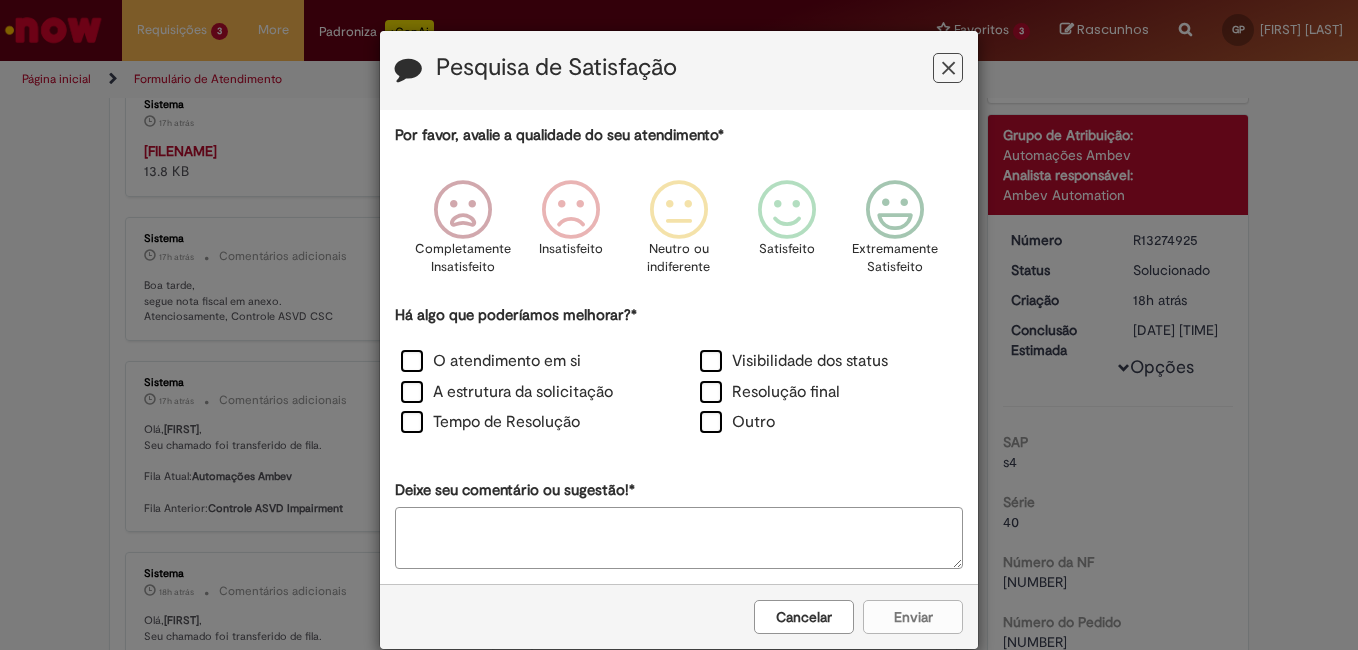 scroll, scrollTop: 0, scrollLeft: 0, axis: both 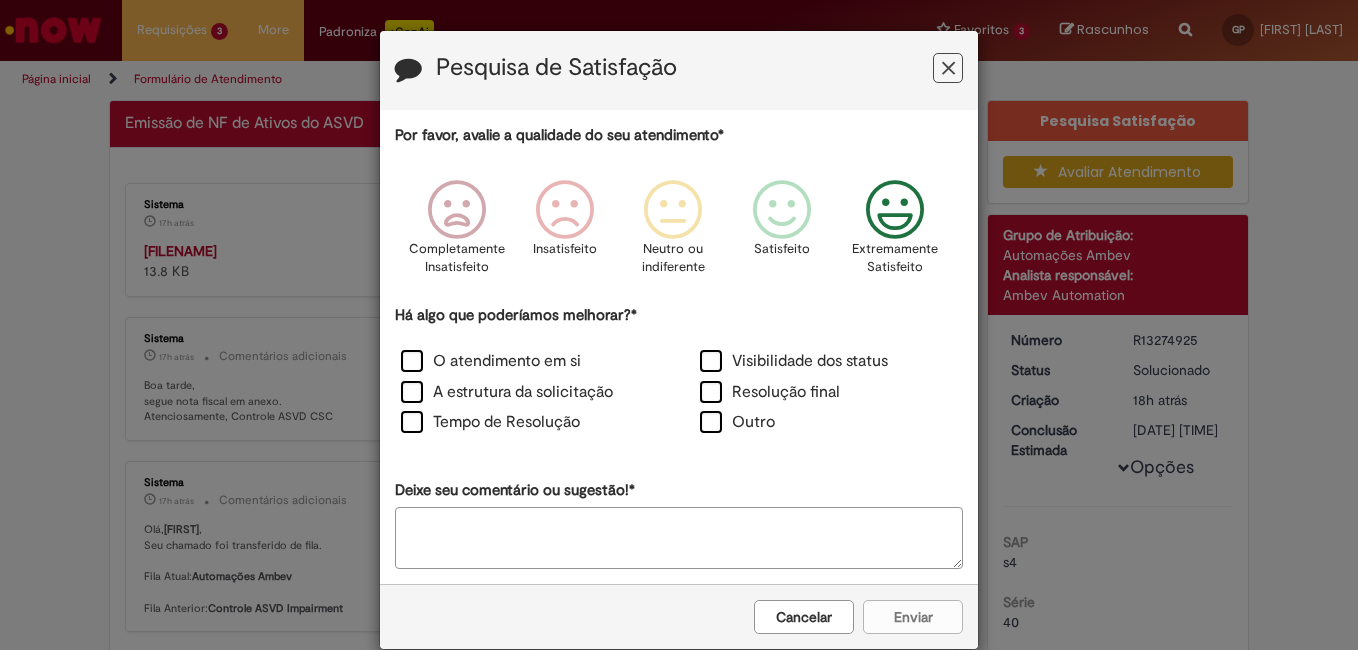 click at bounding box center (895, 210) 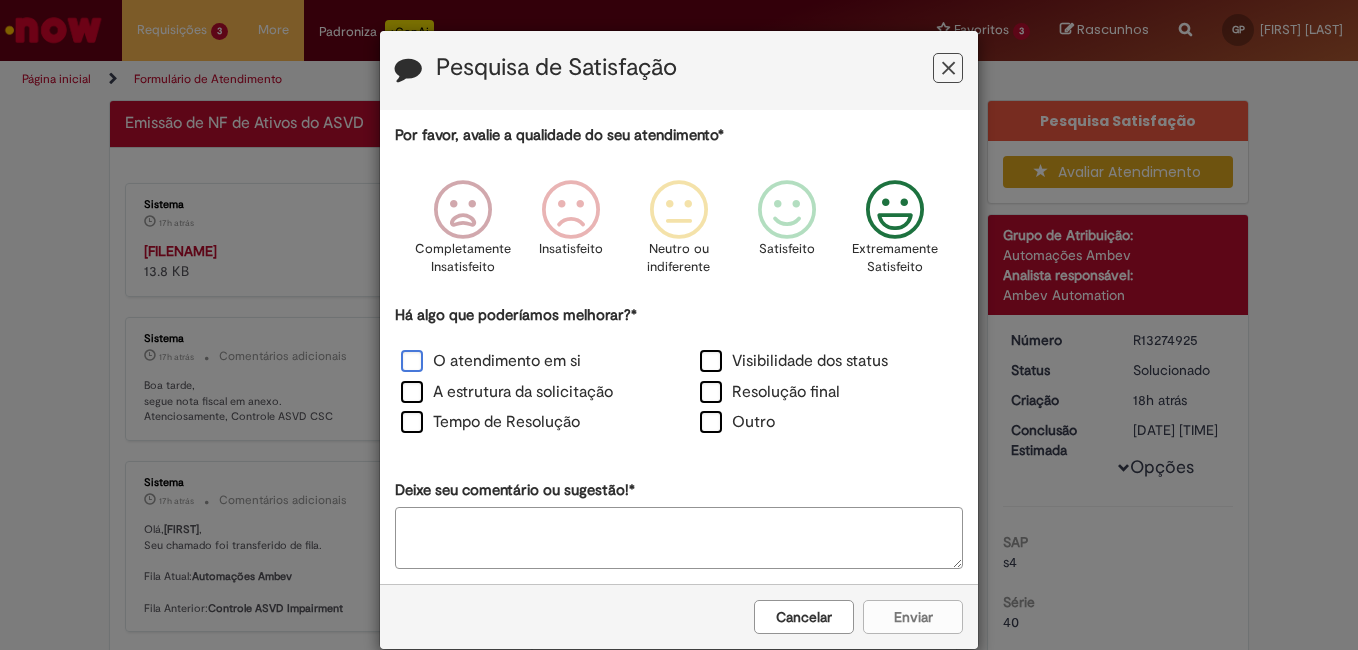click on "O atendimento em si" at bounding box center (491, 361) 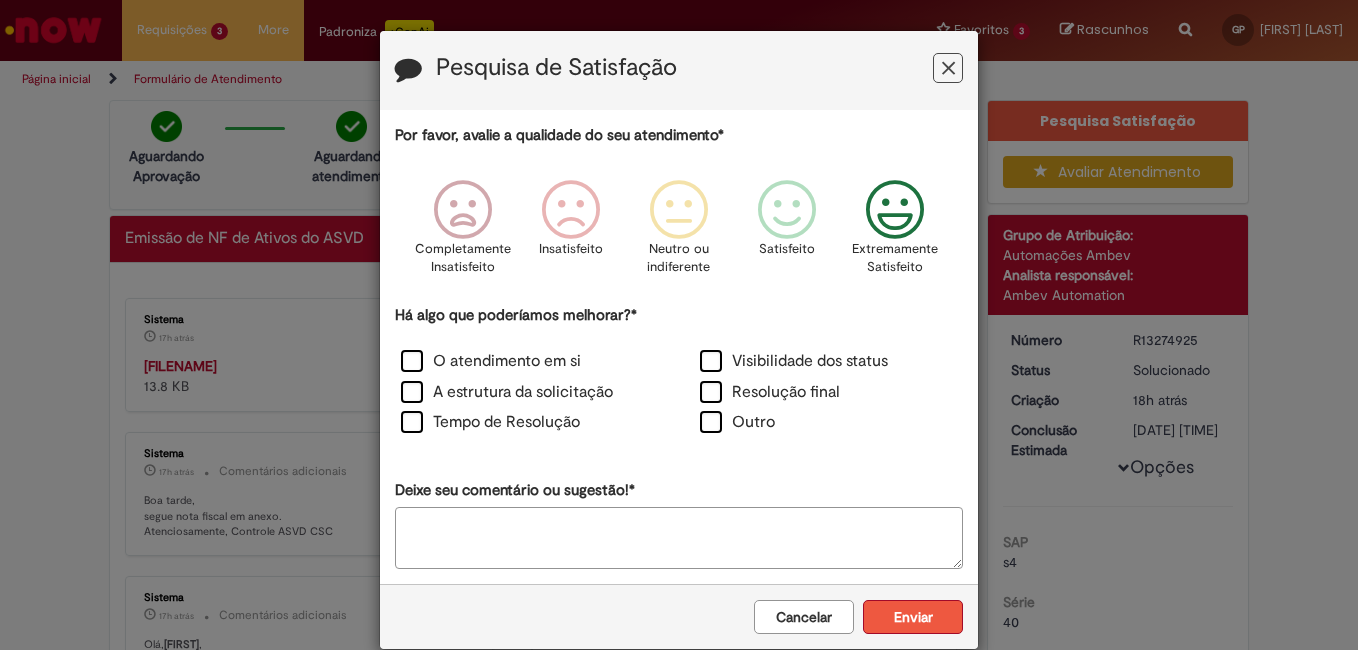 click on "Enviar" at bounding box center (913, 617) 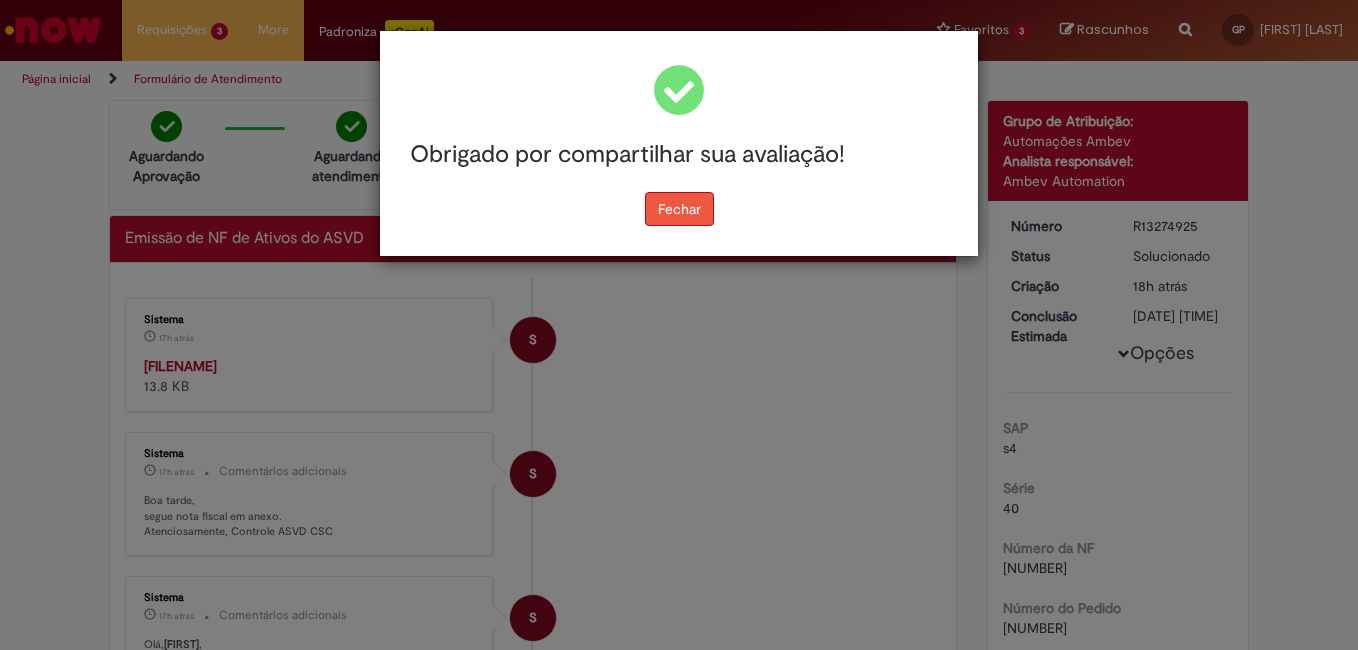click on "Fechar" at bounding box center [679, 209] 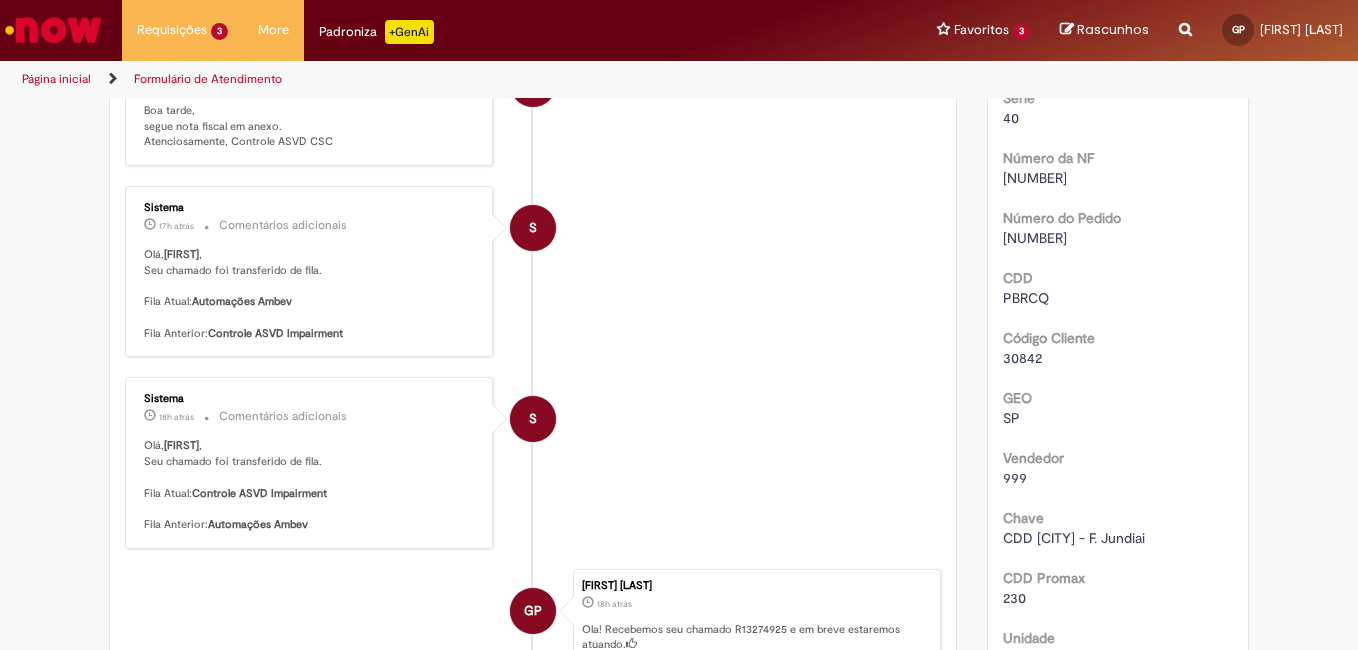 scroll, scrollTop: 400, scrollLeft: 0, axis: vertical 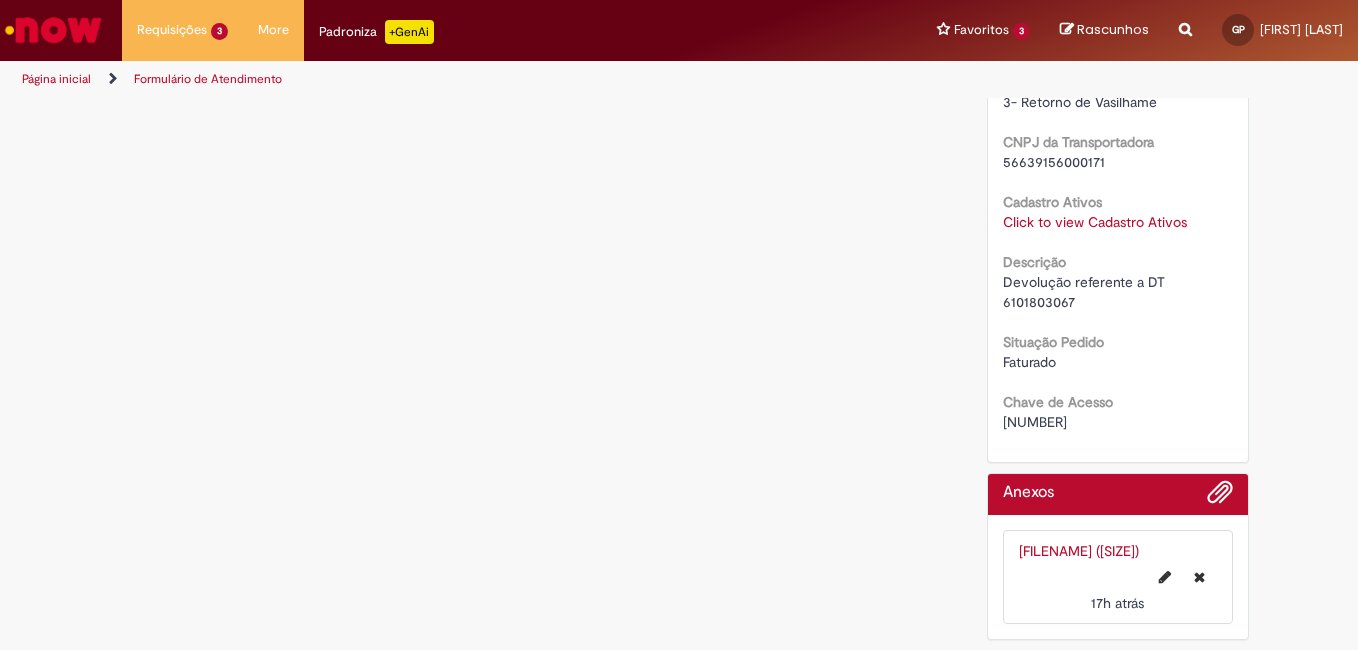 click on "[FILENAME] ([SIZE])" at bounding box center (1079, 551) 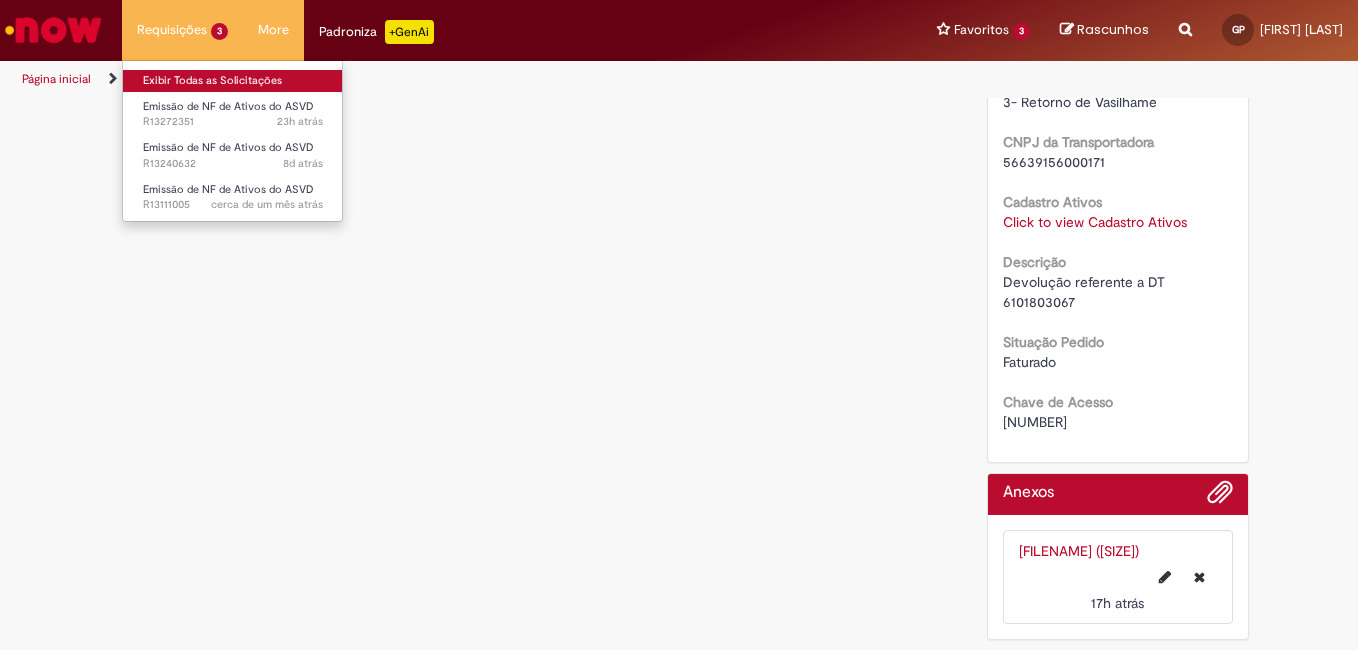 click on "Exibir Todas as Solicitações" at bounding box center [233, 81] 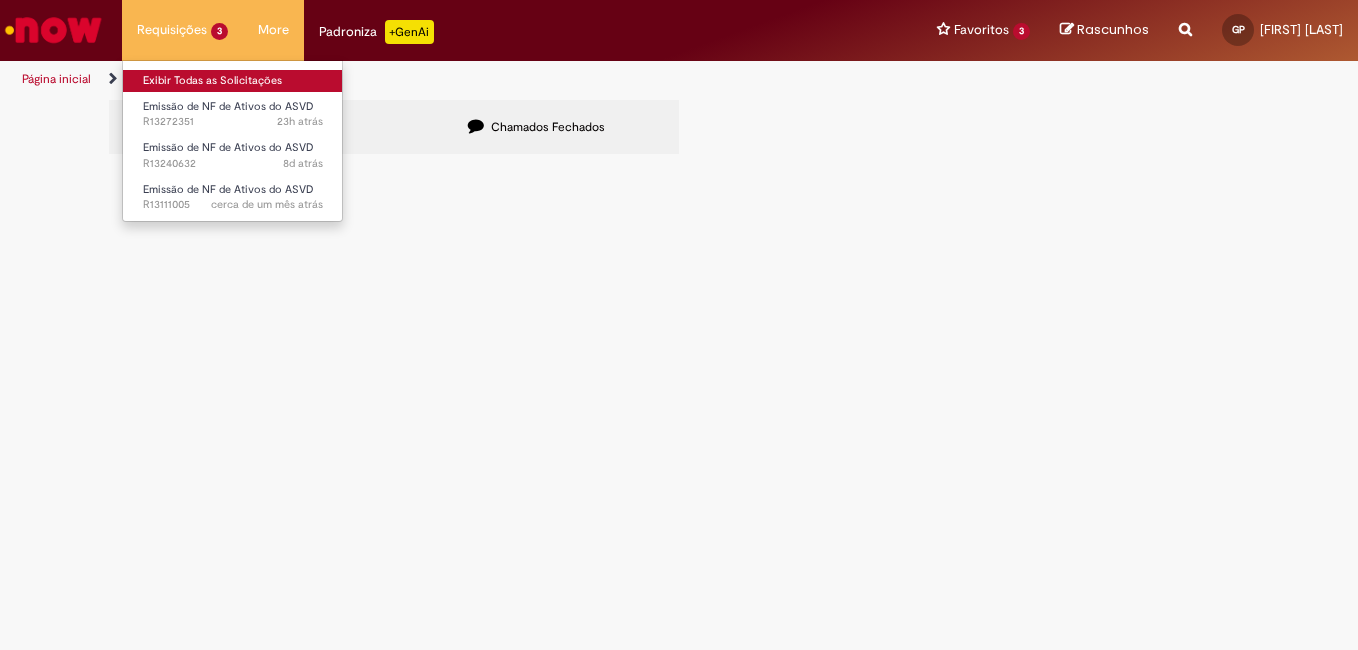 scroll, scrollTop: 0, scrollLeft: 0, axis: both 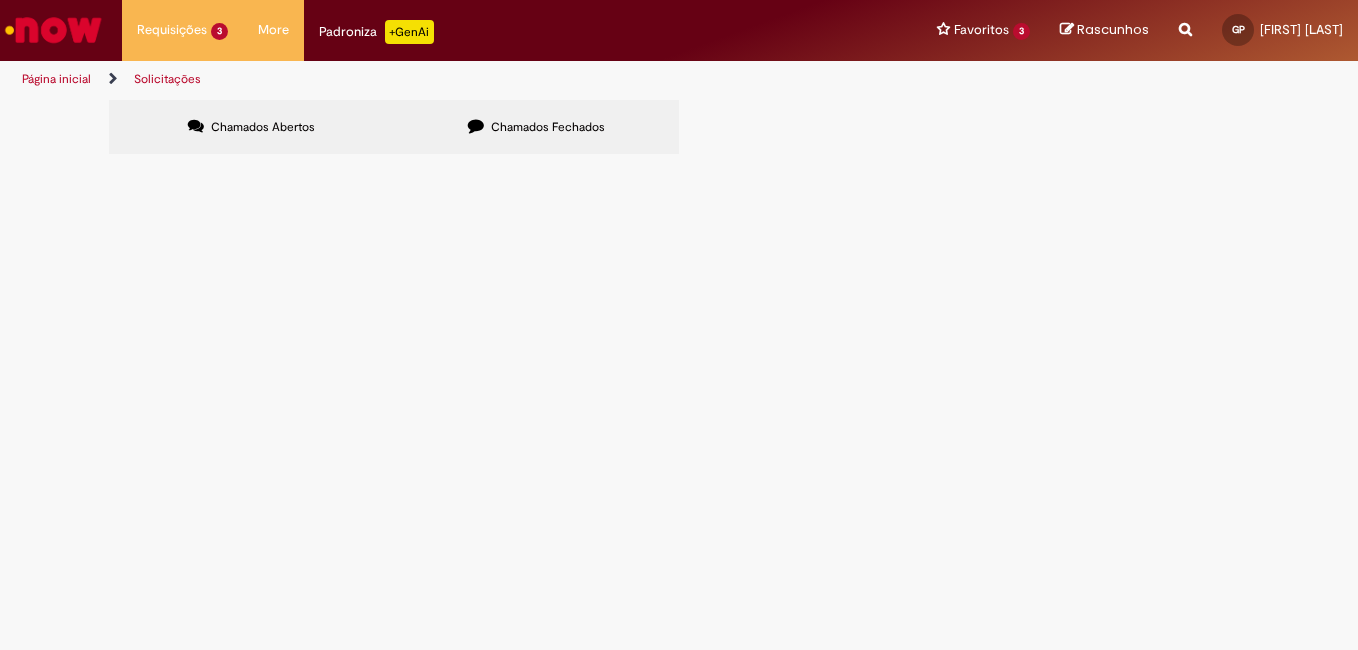 click on "Chamados Fechados" at bounding box center (548, 127) 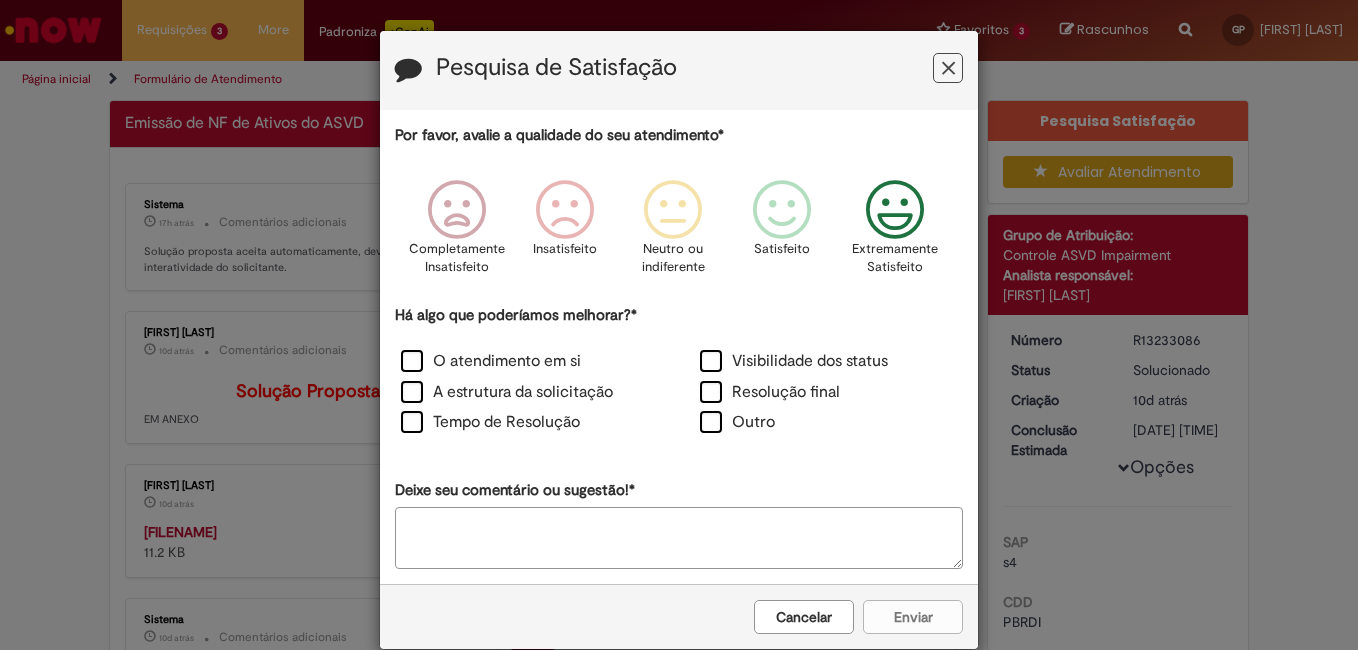 click at bounding box center (895, 210) 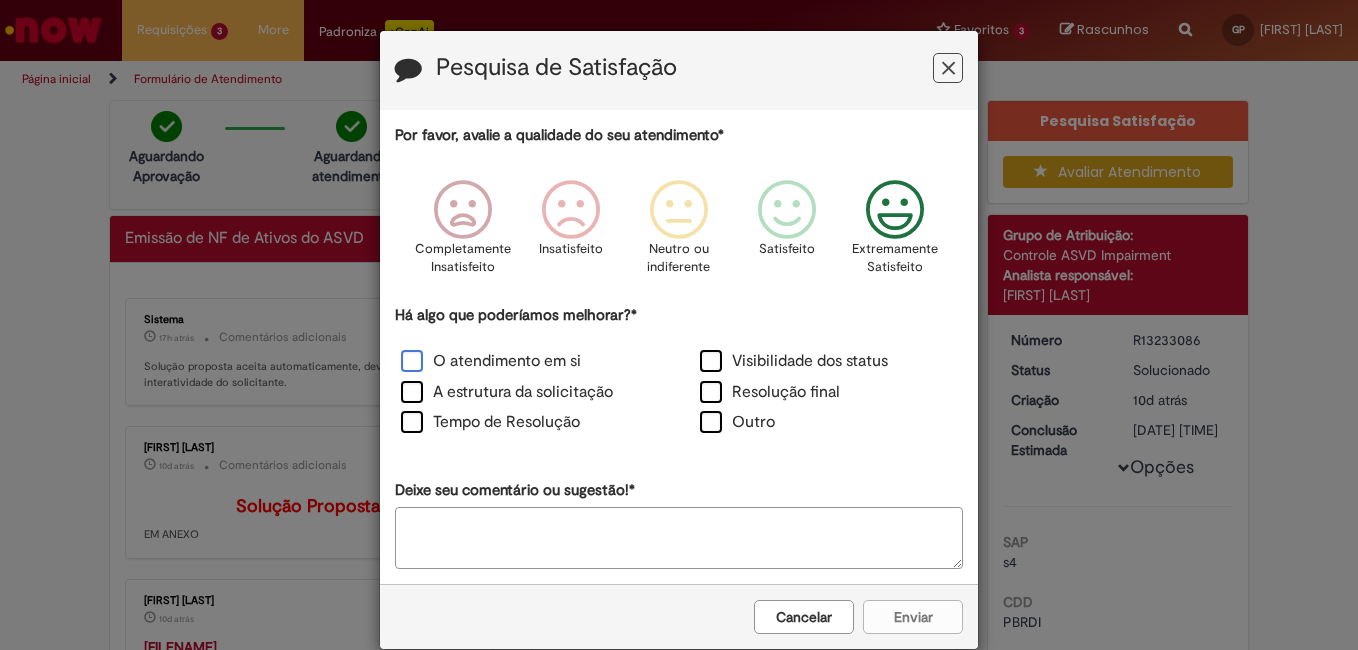 click on "O atendimento em si" at bounding box center (491, 361) 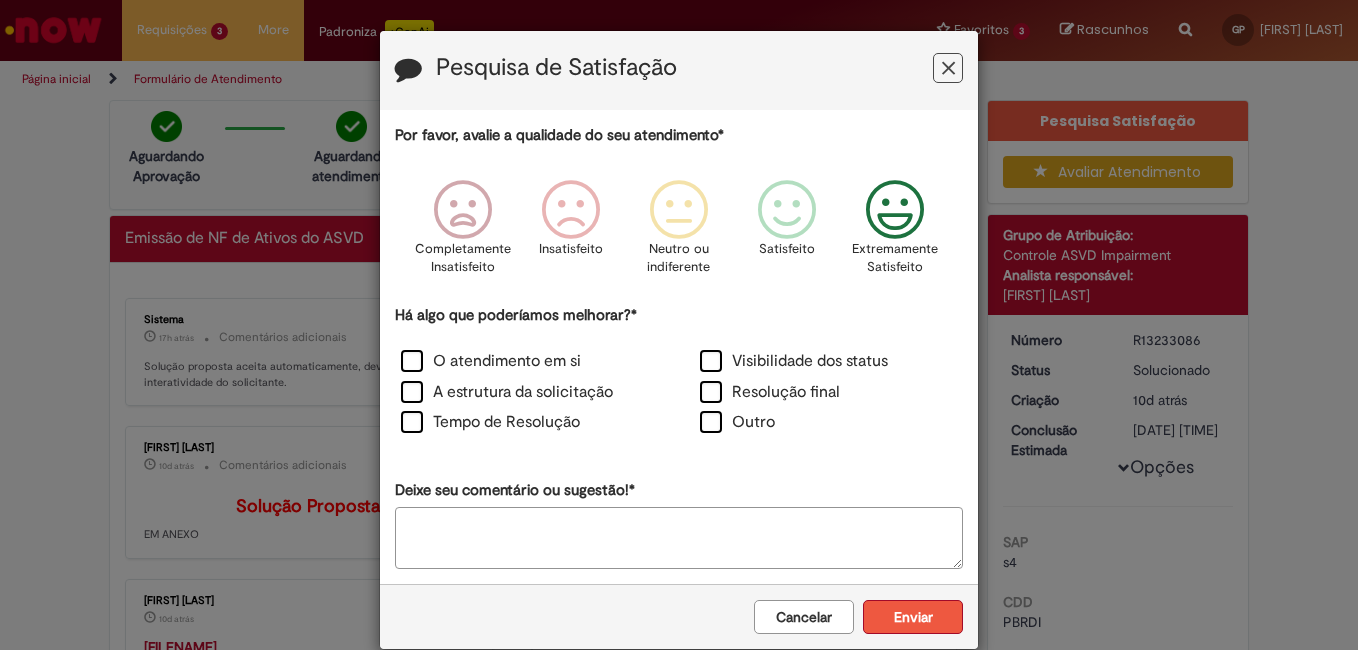 click on "Enviar" at bounding box center [913, 617] 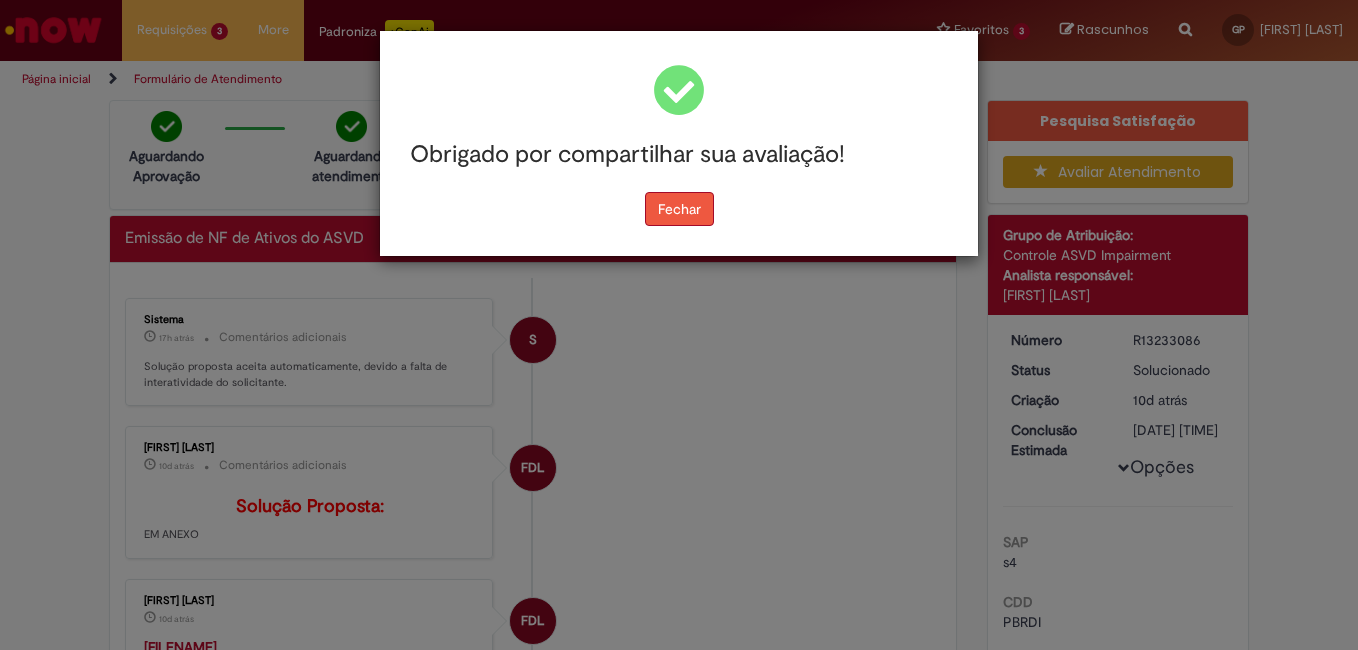 click on "Fechar" at bounding box center [679, 209] 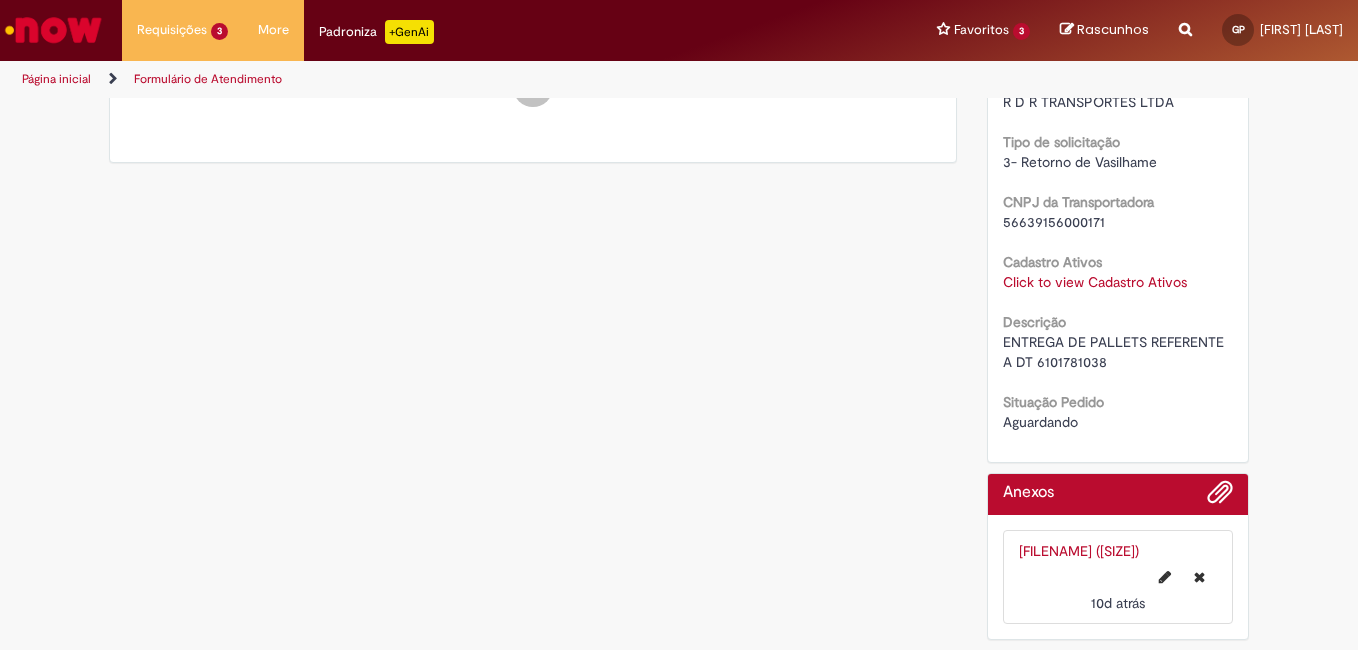 scroll, scrollTop: 1086, scrollLeft: 0, axis: vertical 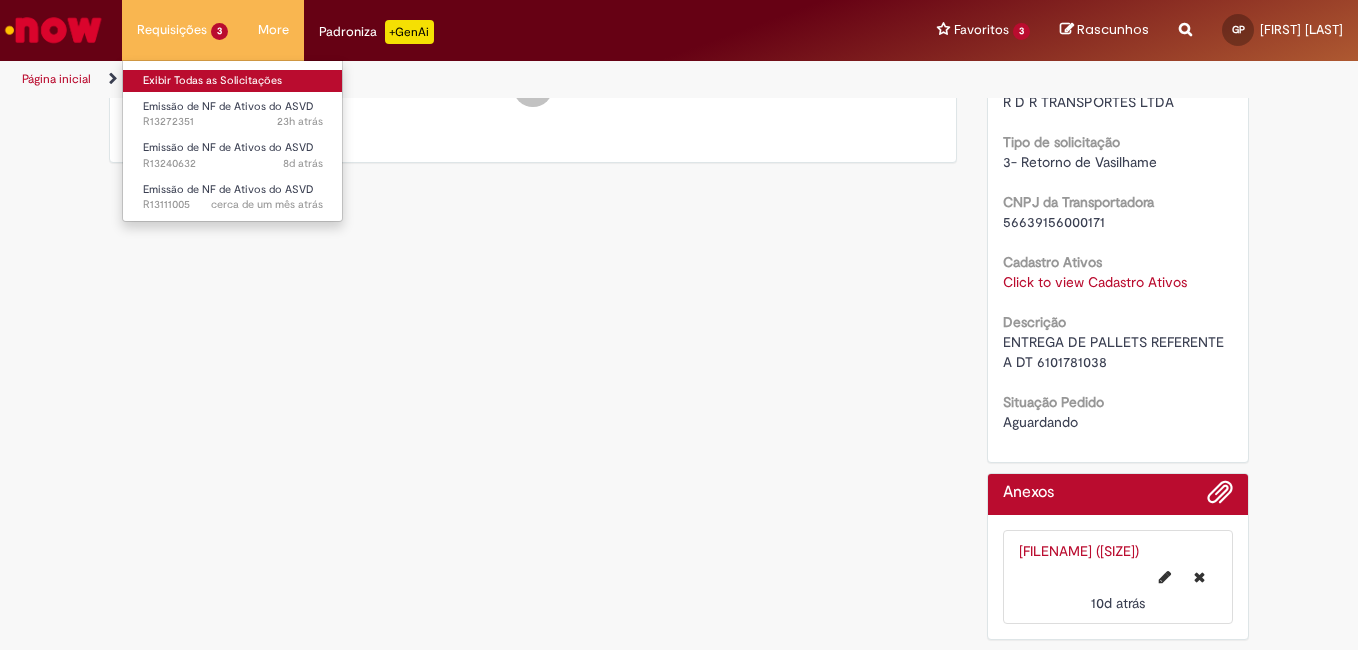 click on "Exibir Todas as Solicitações" at bounding box center [233, 81] 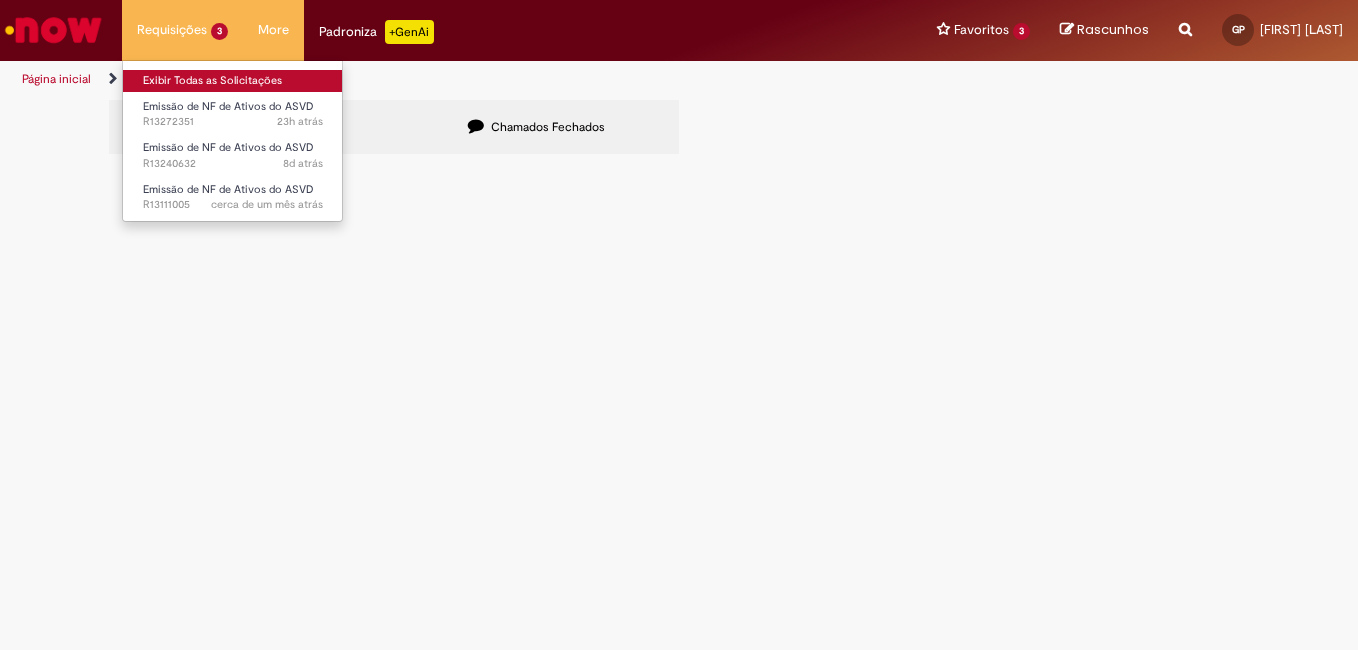 scroll, scrollTop: 0, scrollLeft: 0, axis: both 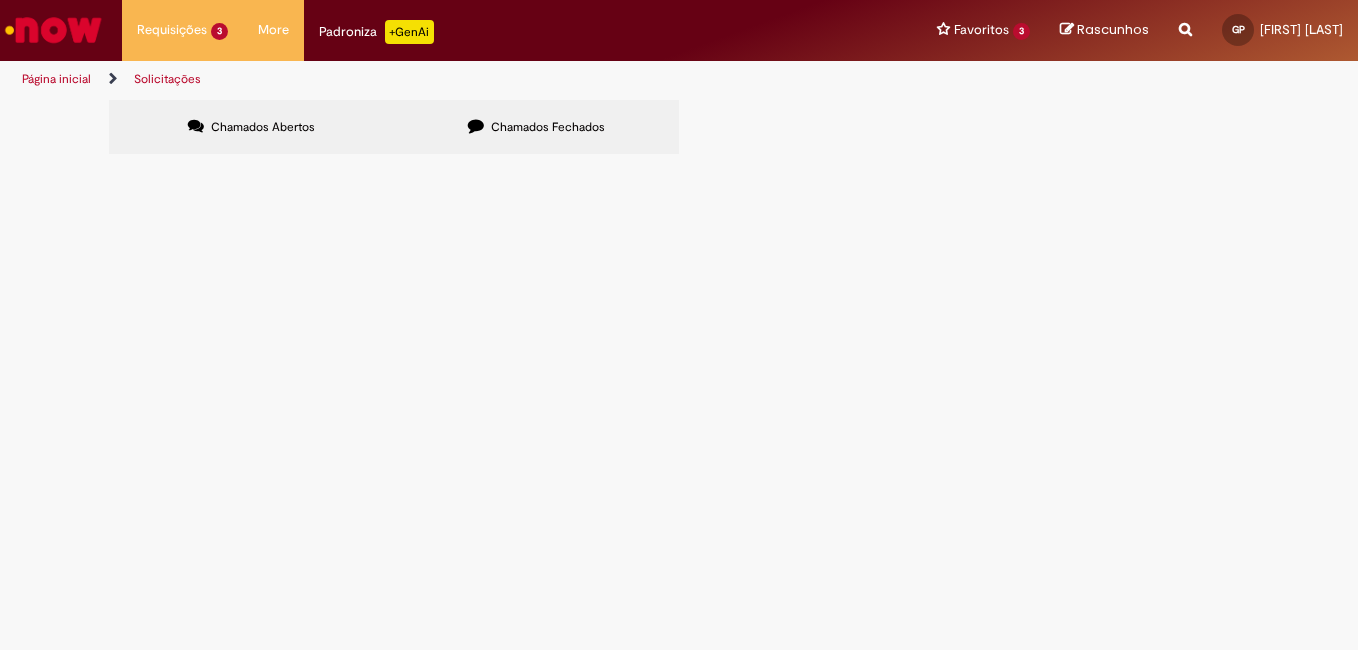 click on "Chamados Fechados" at bounding box center [548, 127] 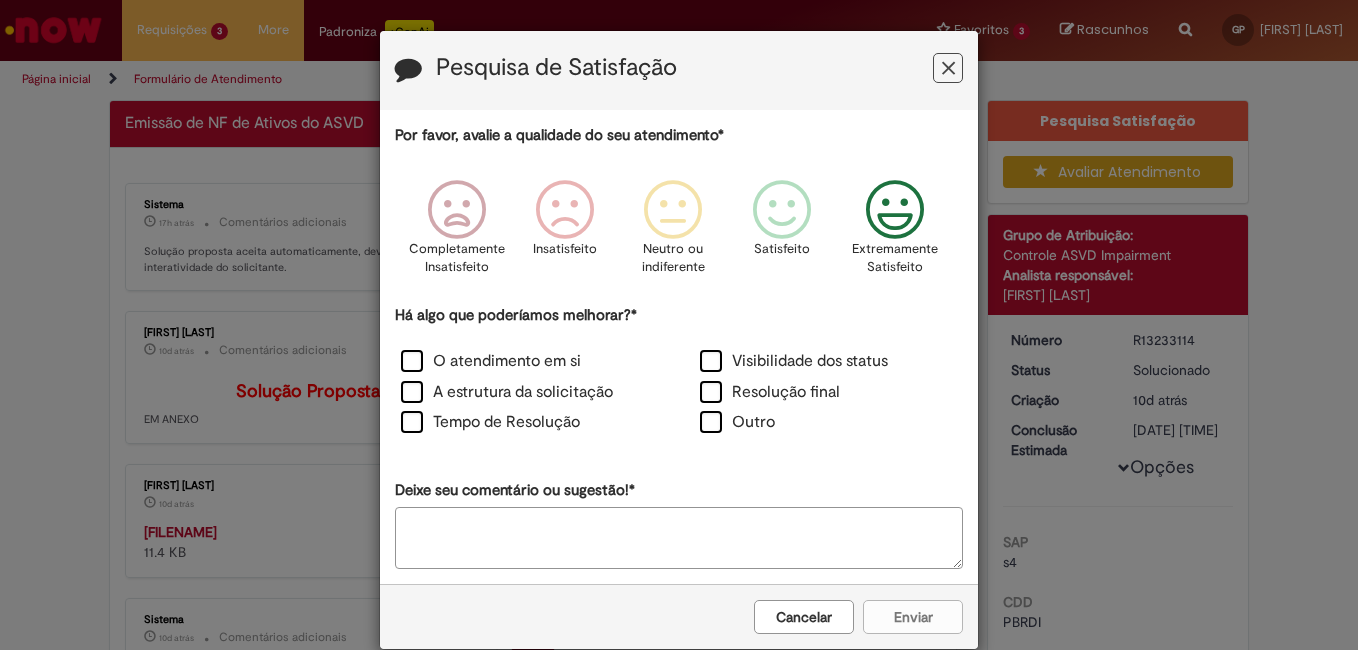 click at bounding box center [895, 210] 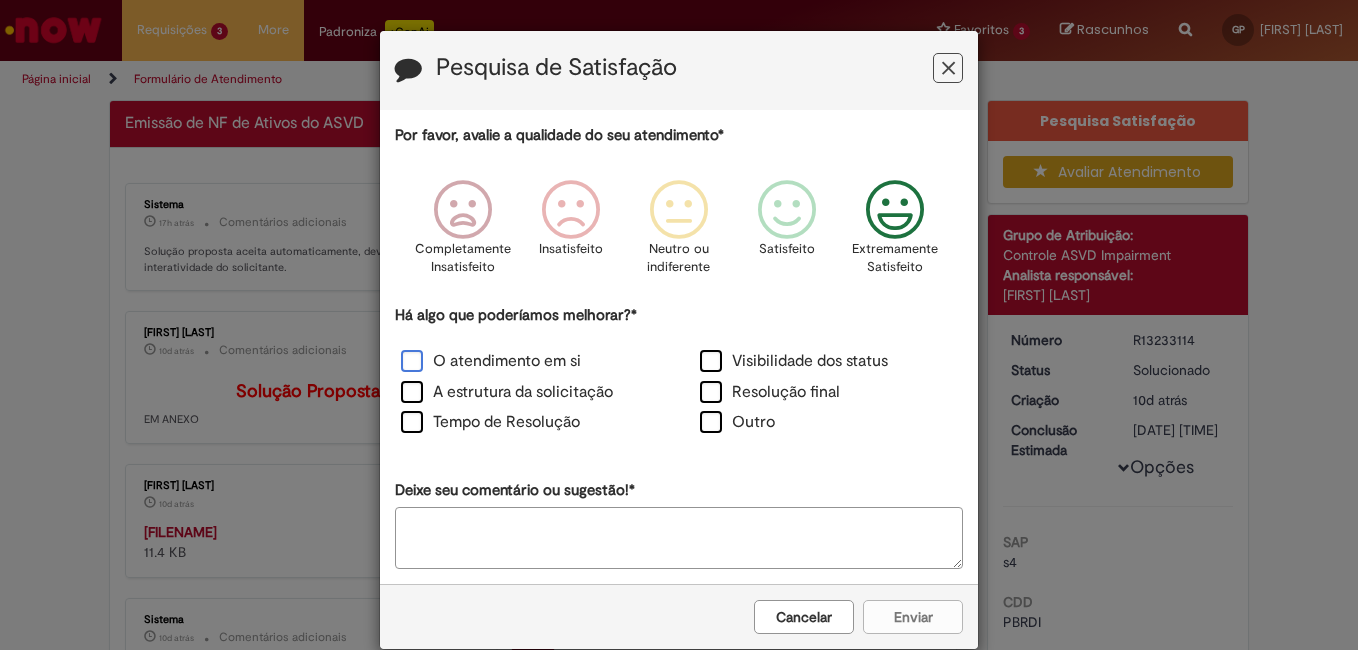 click on "O atendimento em si" at bounding box center (491, 361) 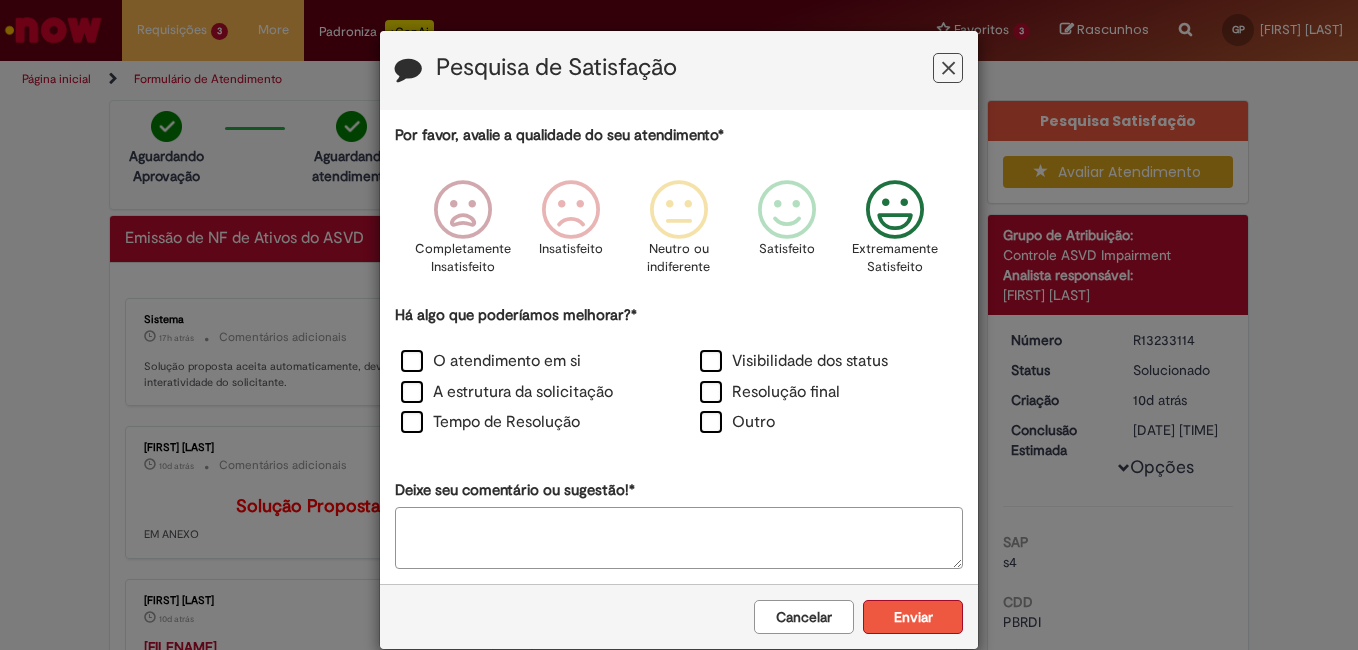 click on "Enviar" at bounding box center (913, 617) 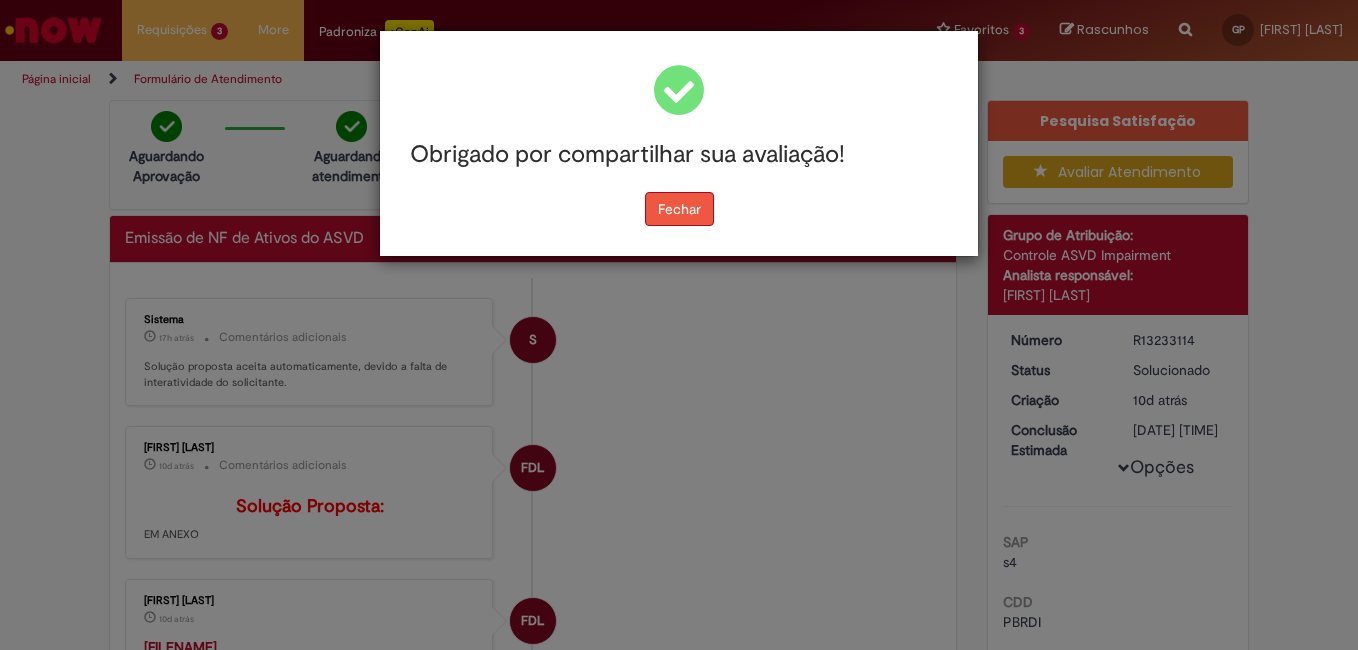 click on "Fechar" at bounding box center (679, 209) 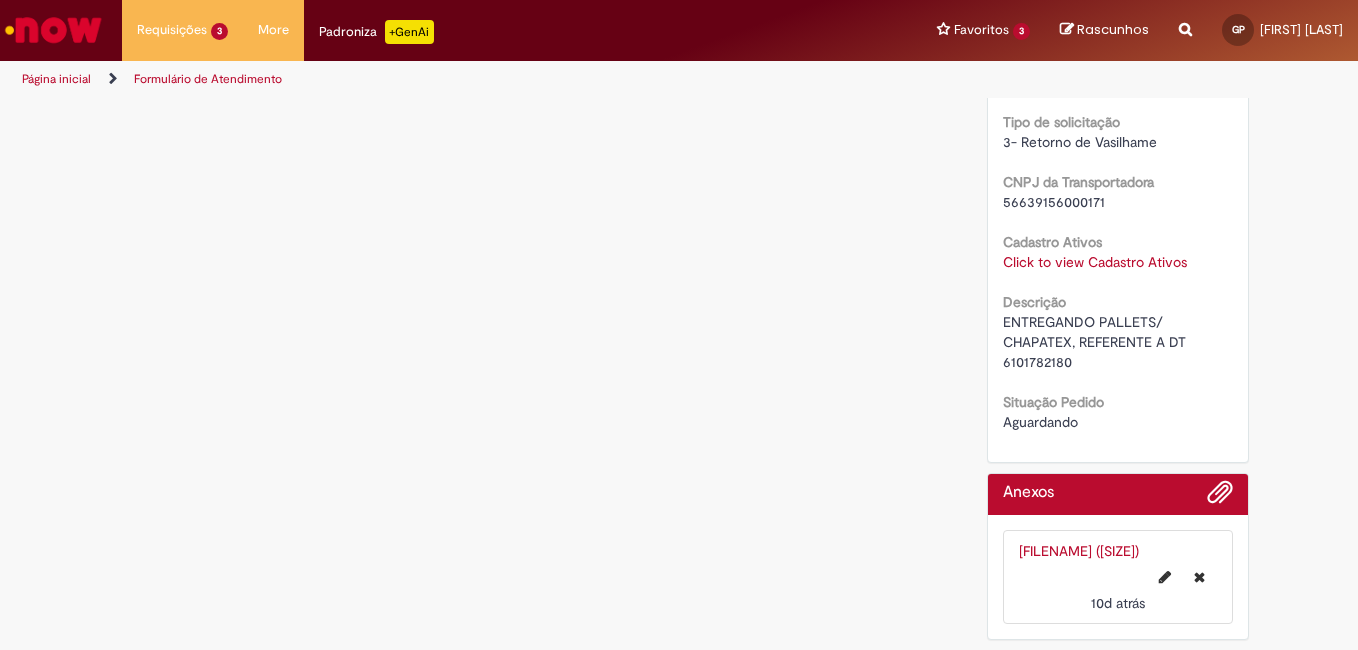 scroll, scrollTop: 1106, scrollLeft: 0, axis: vertical 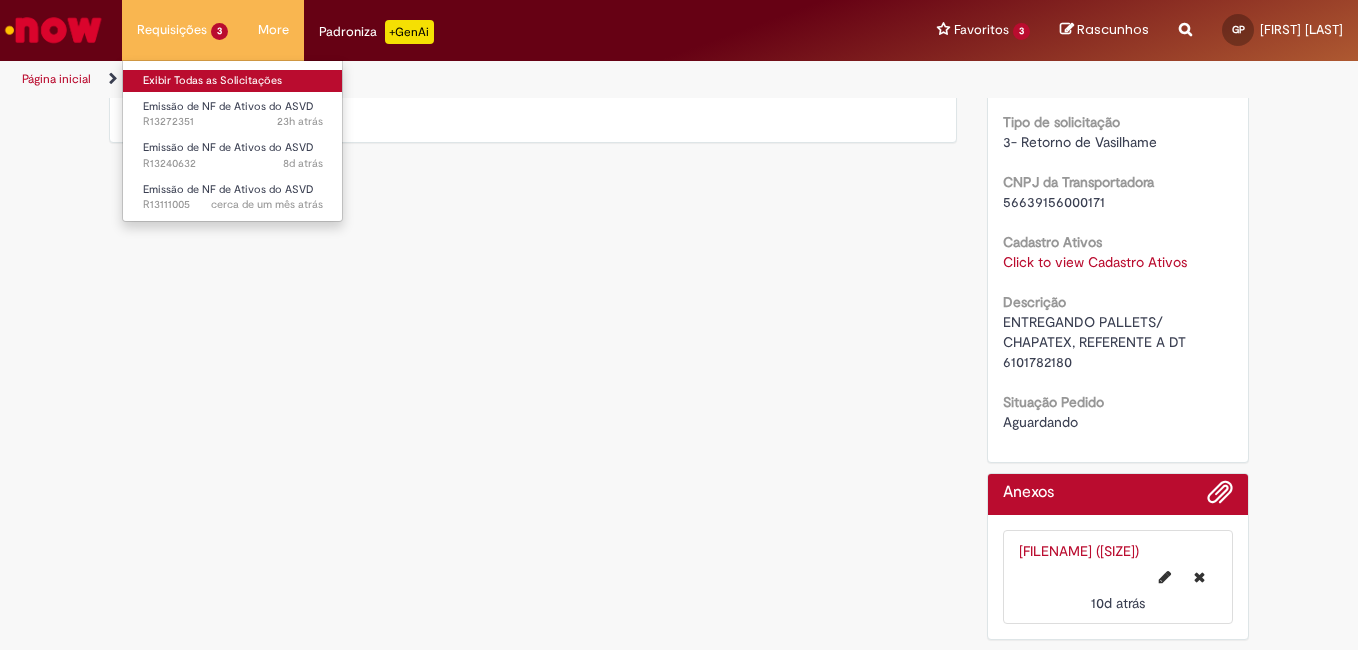 click on "Exibir Todas as Solicitações" at bounding box center [233, 81] 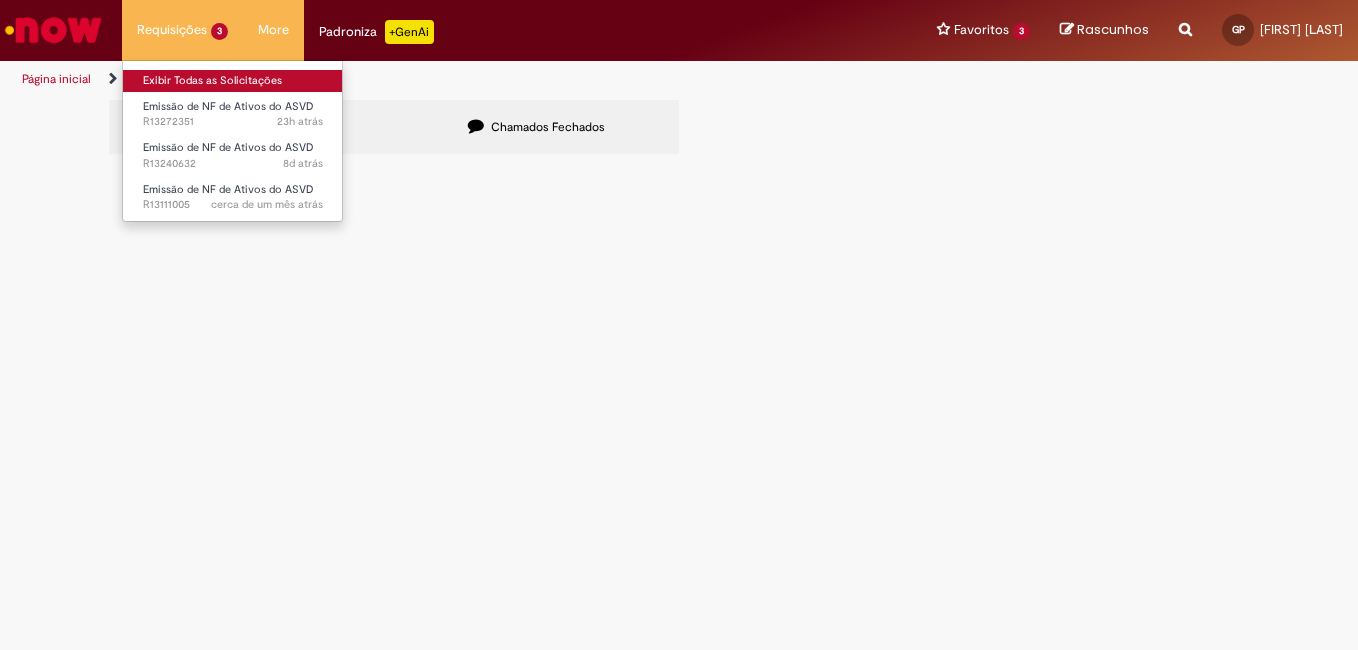 scroll, scrollTop: 0, scrollLeft: 0, axis: both 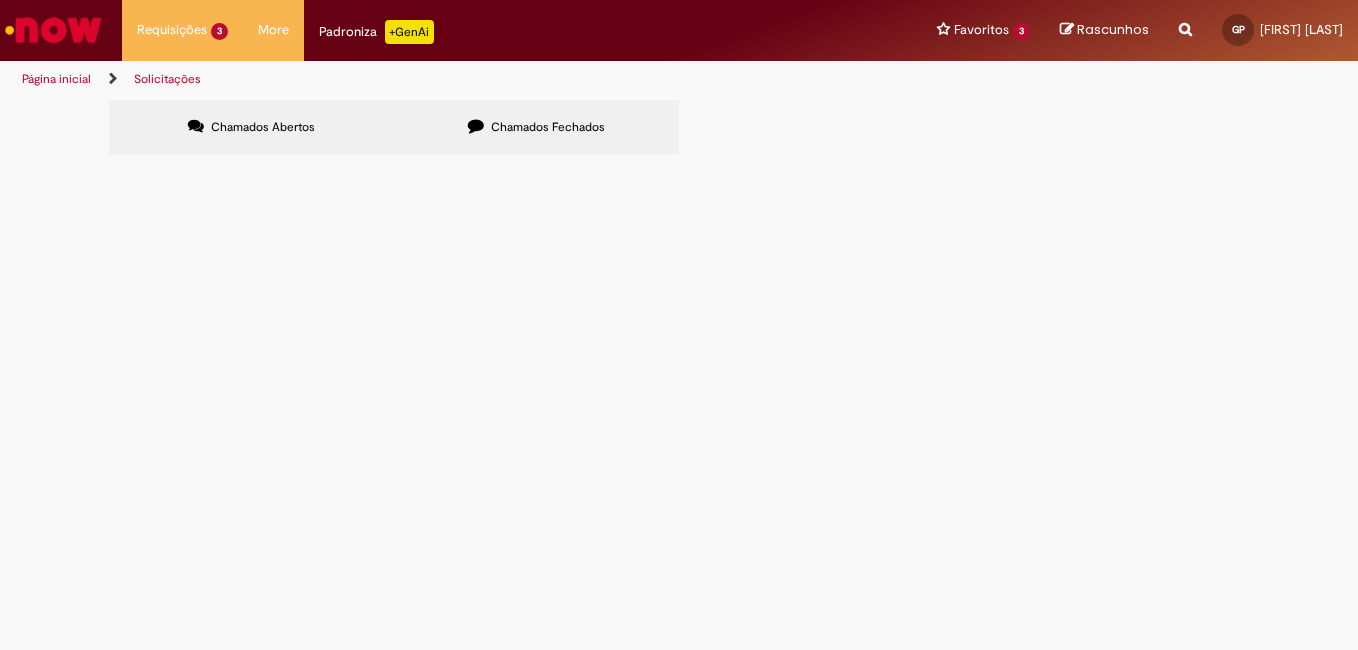 click on "Chamados Fechados" at bounding box center [536, 127] 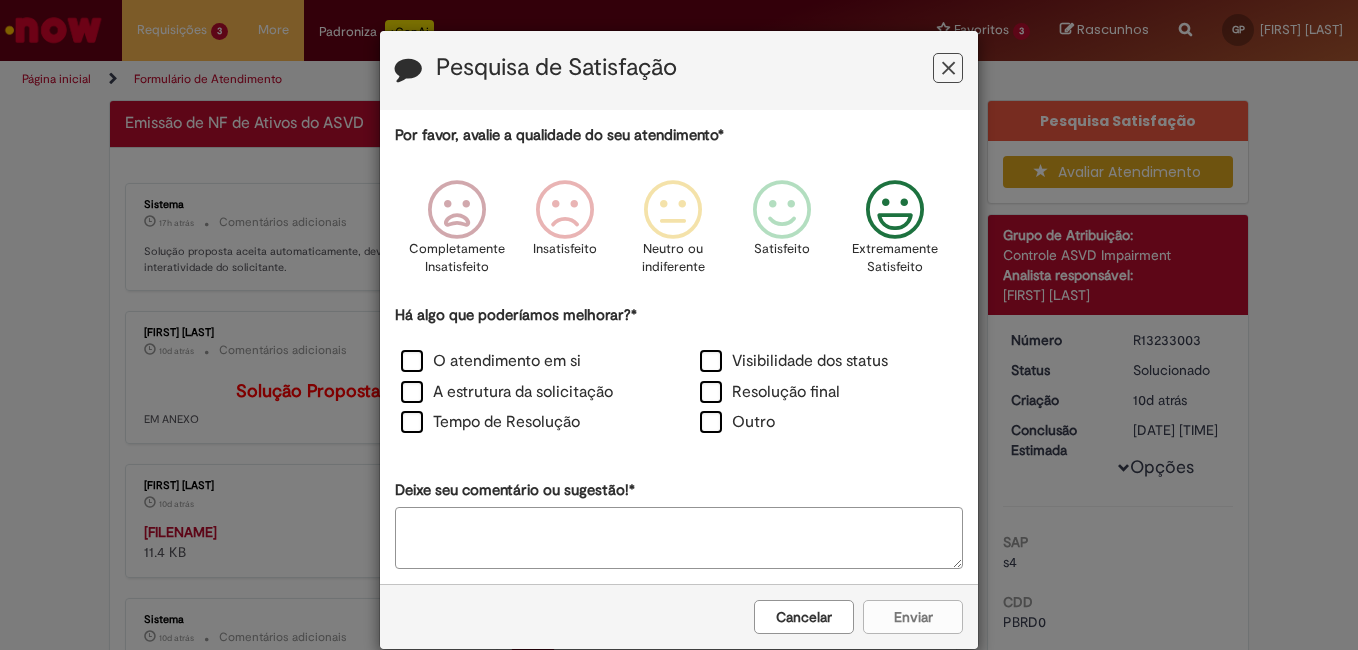 click at bounding box center [895, 210] 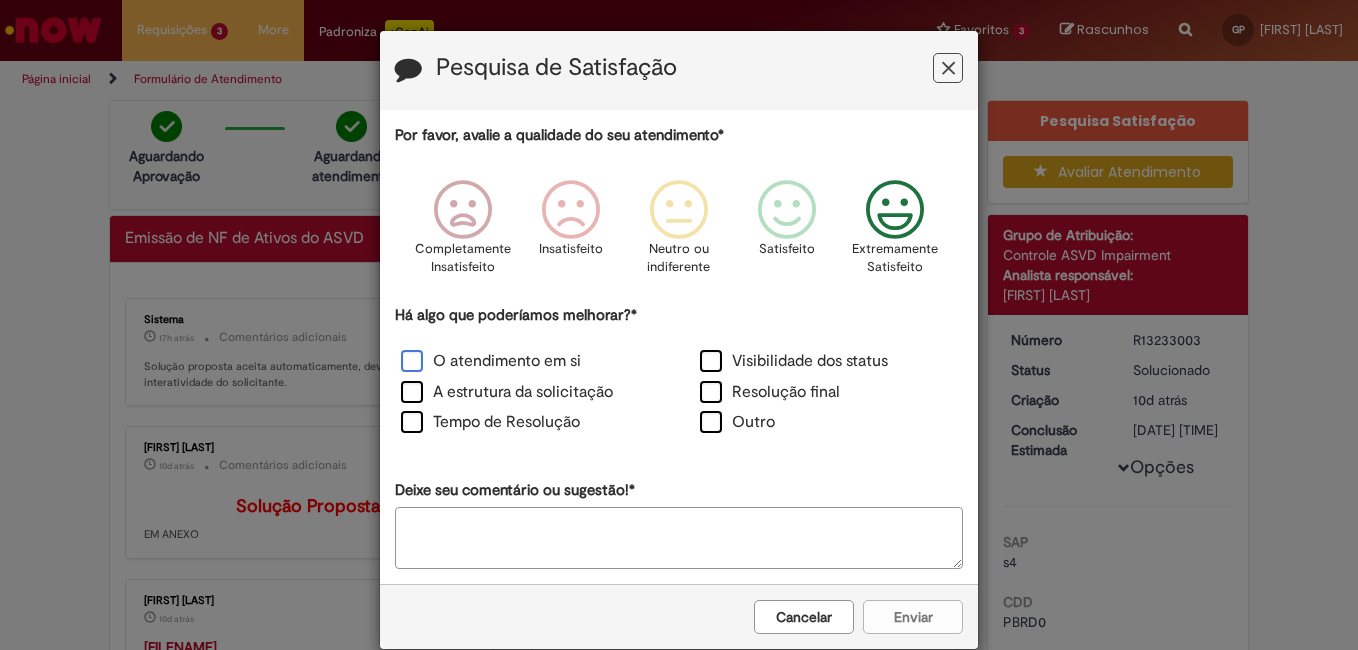 click on "O atendimento em si" at bounding box center (491, 361) 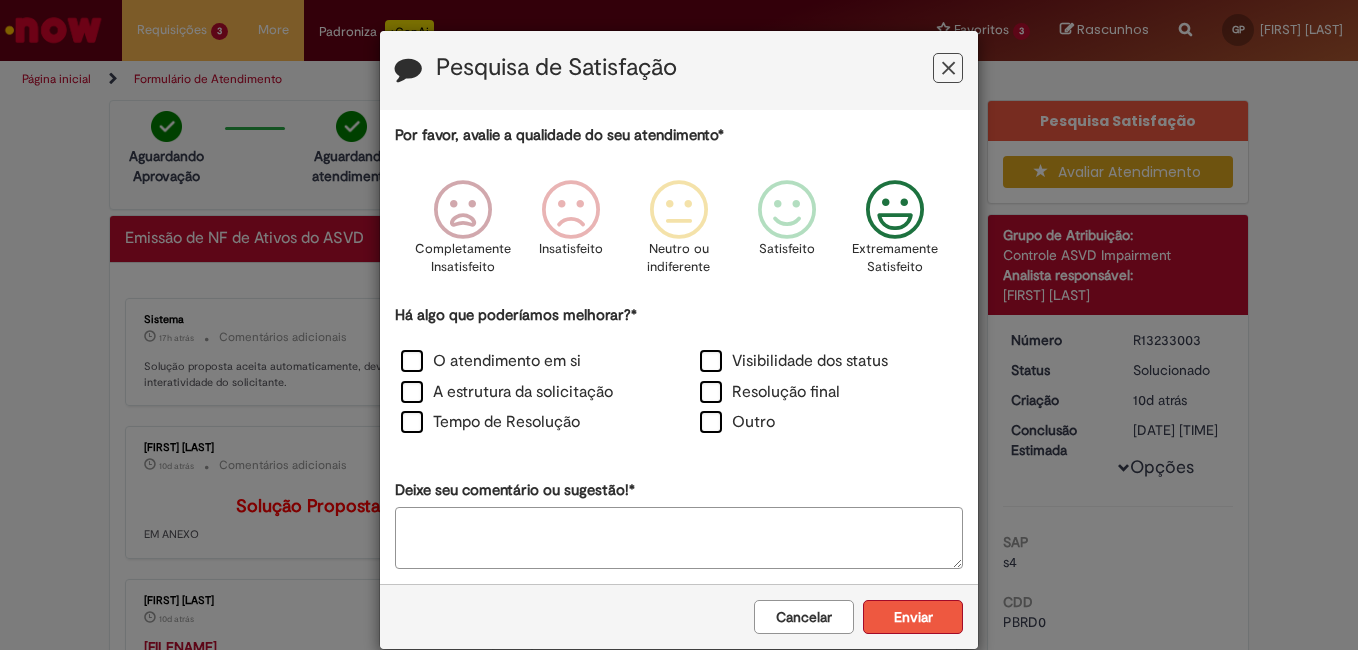 click on "Enviar" at bounding box center (913, 617) 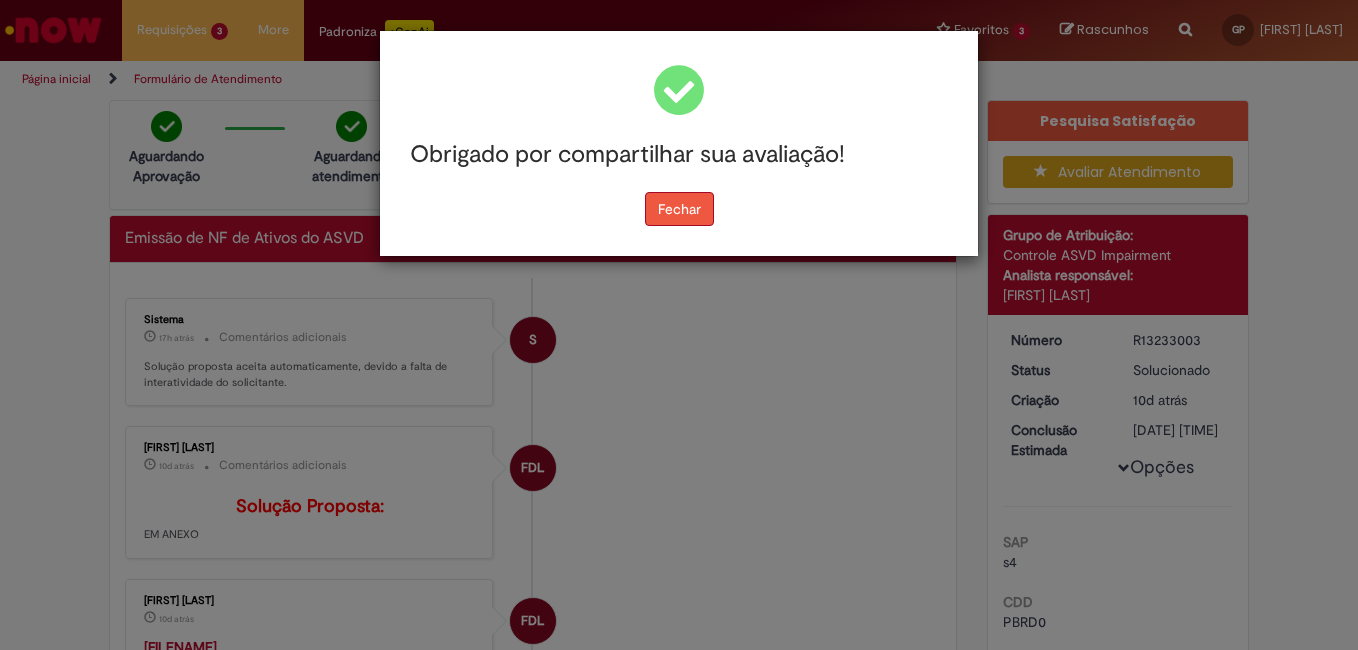 click on "Fechar" at bounding box center (679, 209) 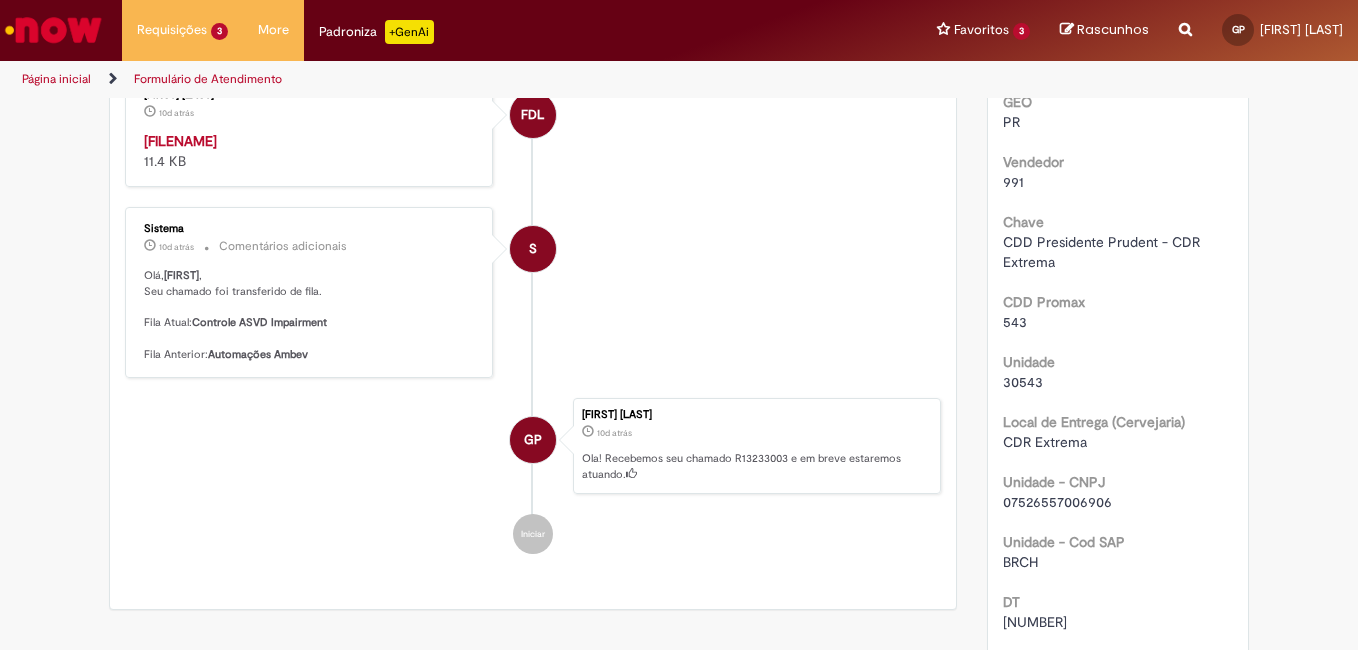 scroll, scrollTop: 0, scrollLeft: 0, axis: both 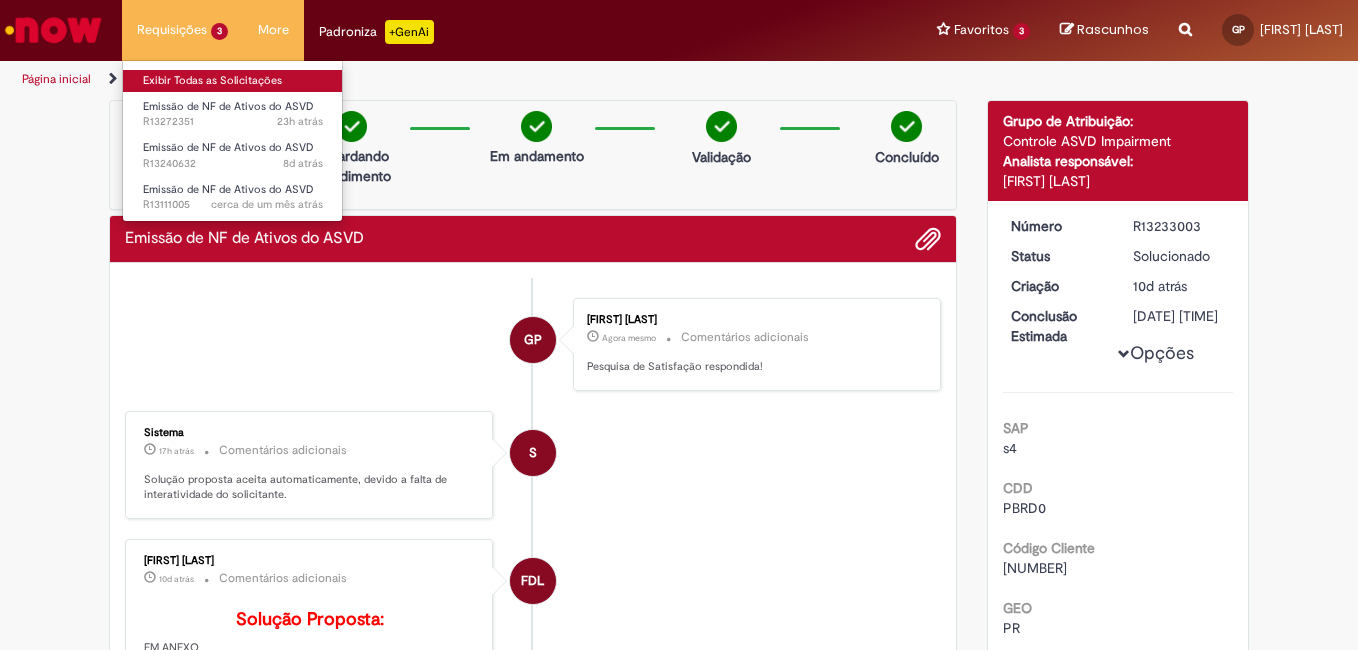 click on "Exibir Todas as Solicitações" at bounding box center (233, 81) 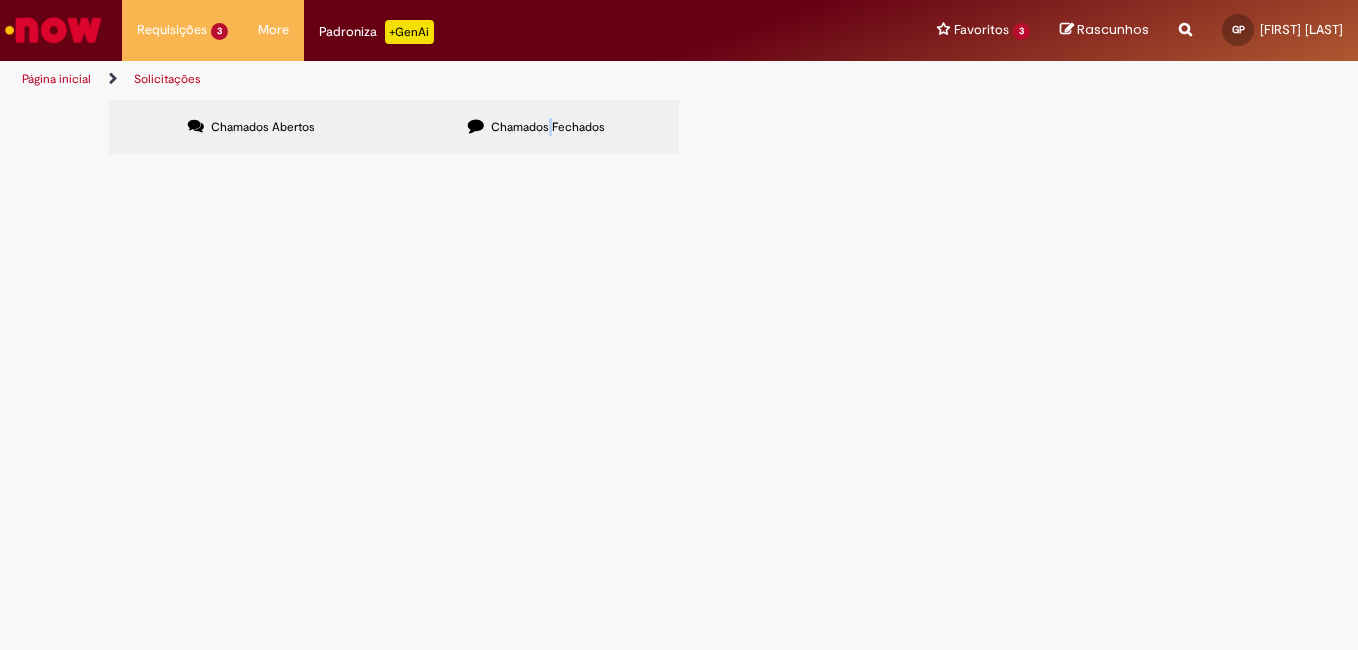 click on "Chamados Fechados" at bounding box center (548, 127) 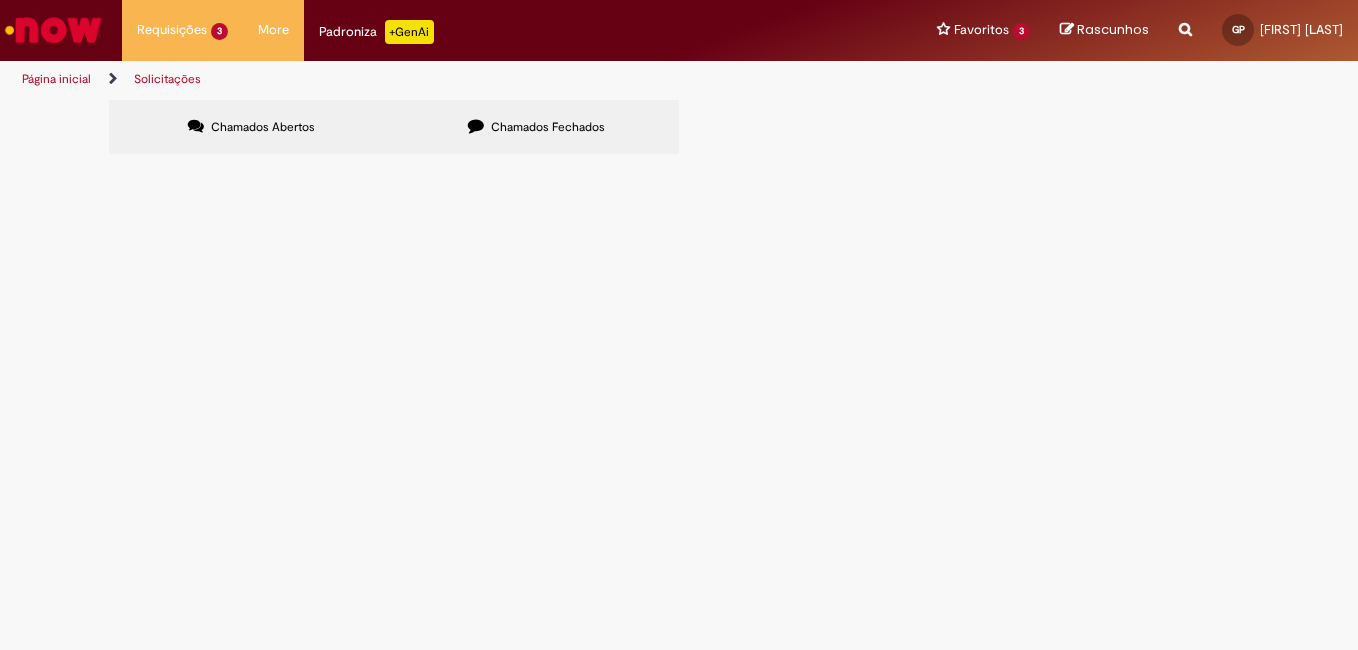 click on "Chamados Fechados" at bounding box center (548, 127) 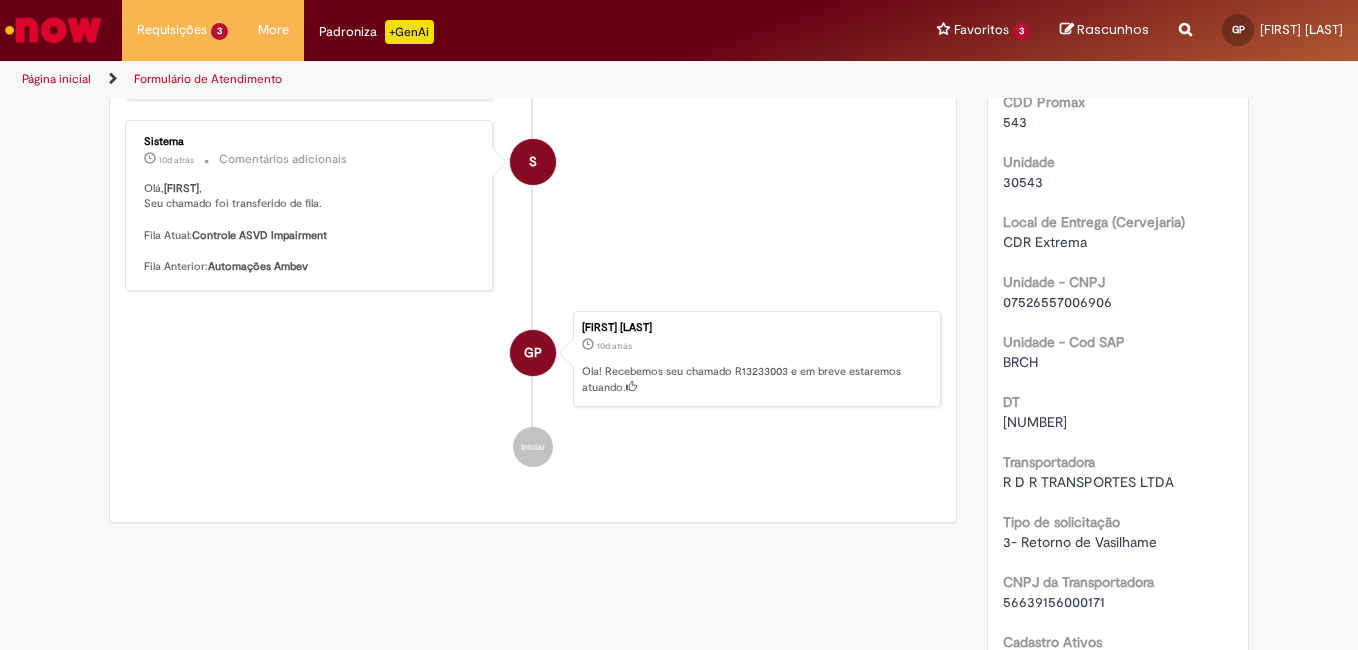 scroll, scrollTop: 1106, scrollLeft: 0, axis: vertical 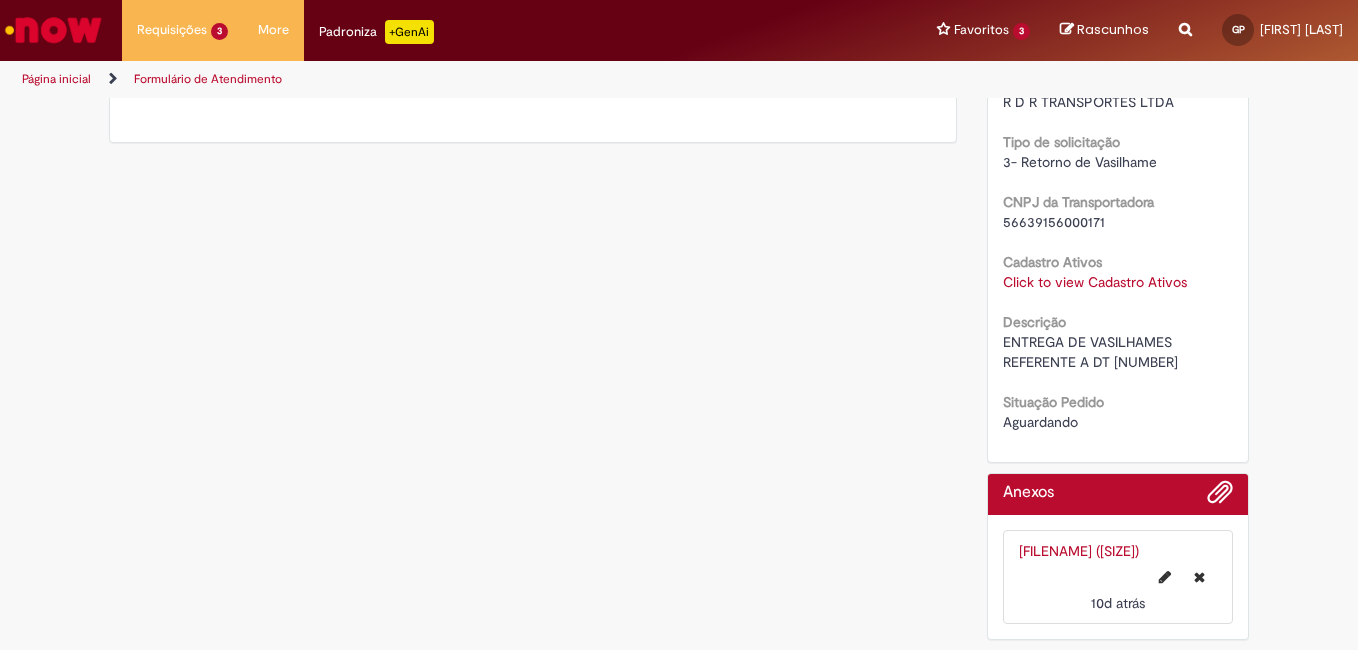 click on "Click to view Cadastro Ativos" at bounding box center (1095, 282) 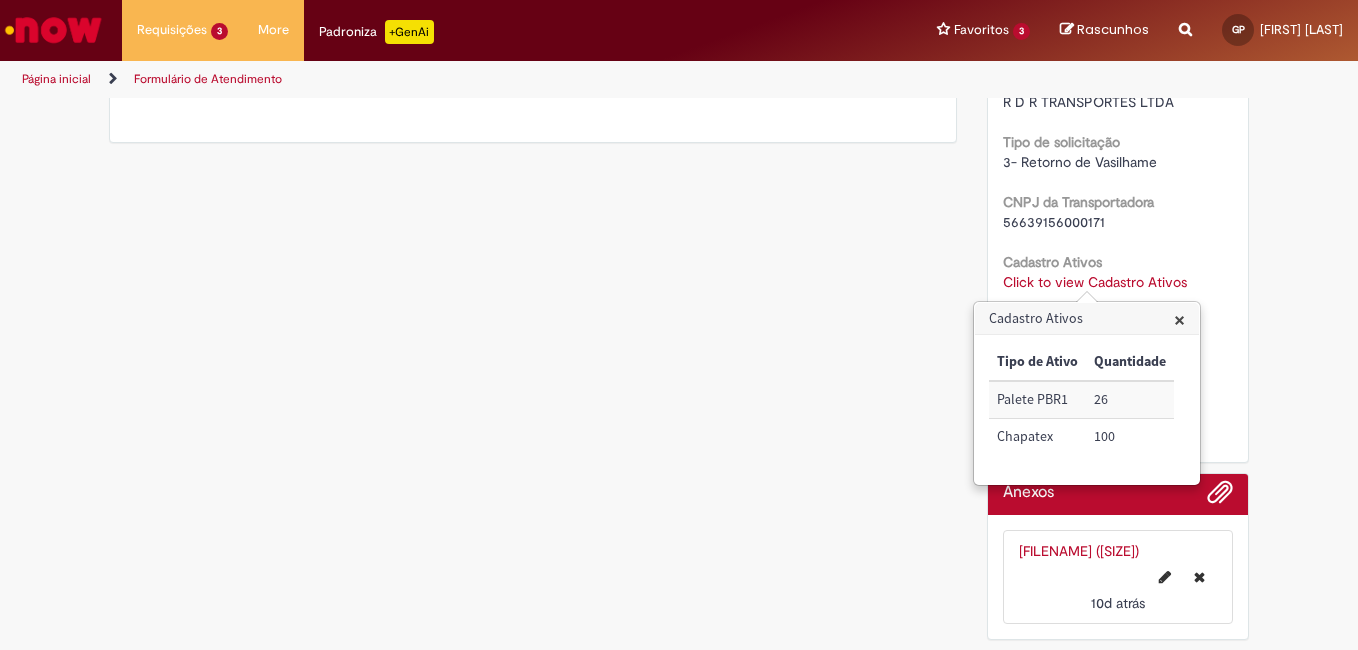 drag, startPoint x: 739, startPoint y: 529, endPoint x: 748, endPoint y: 520, distance: 12.727922 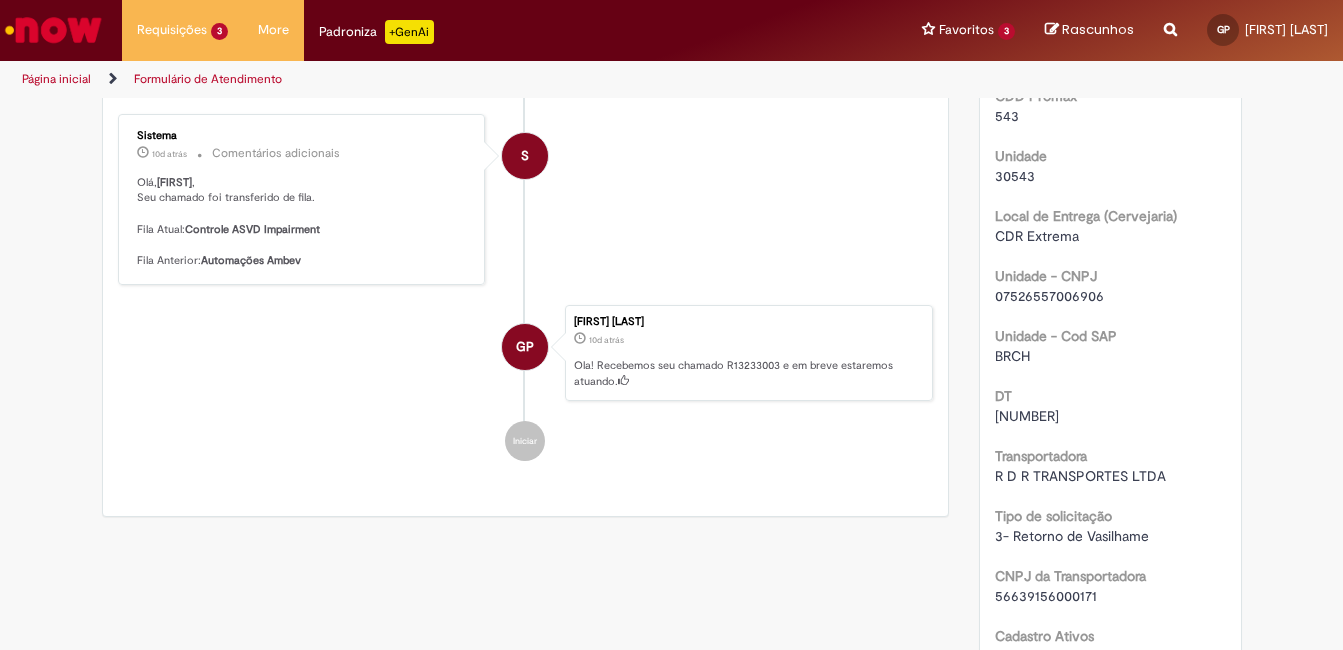 scroll, scrollTop: 700, scrollLeft: 0, axis: vertical 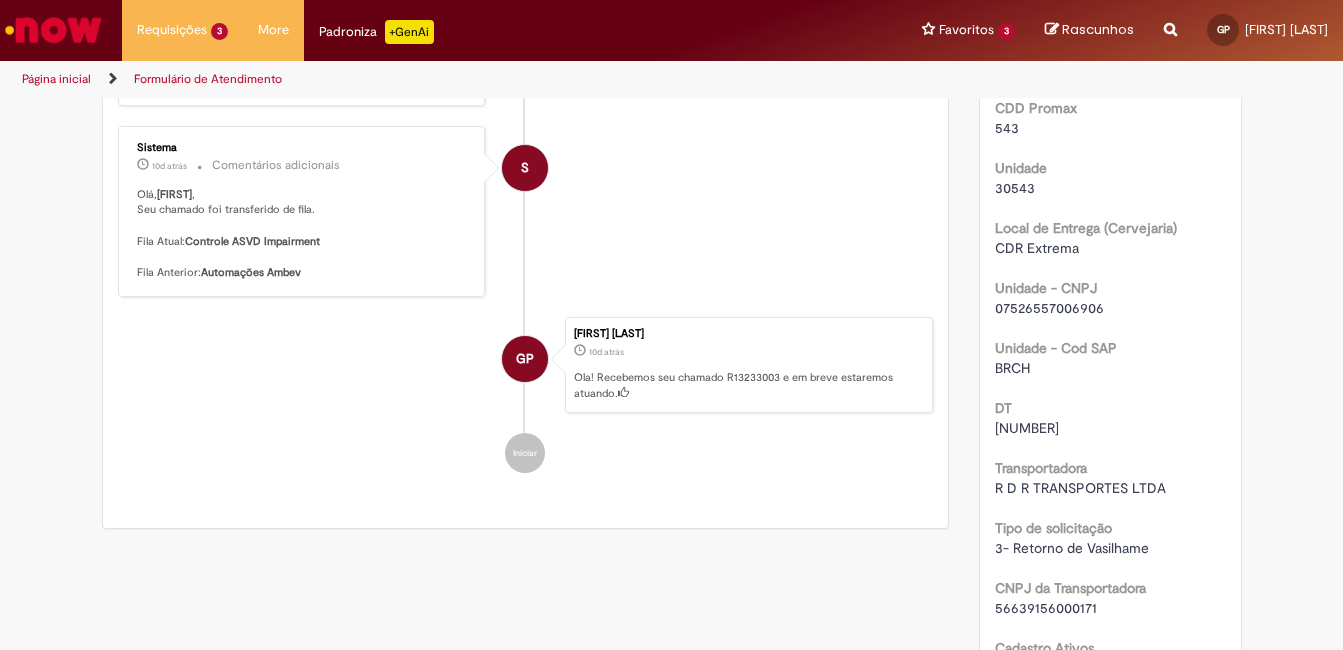 drag, startPoint x: 988, startPoint y: 445, endPoint x: 1055, endPoint y: 450, distance: 67.18631 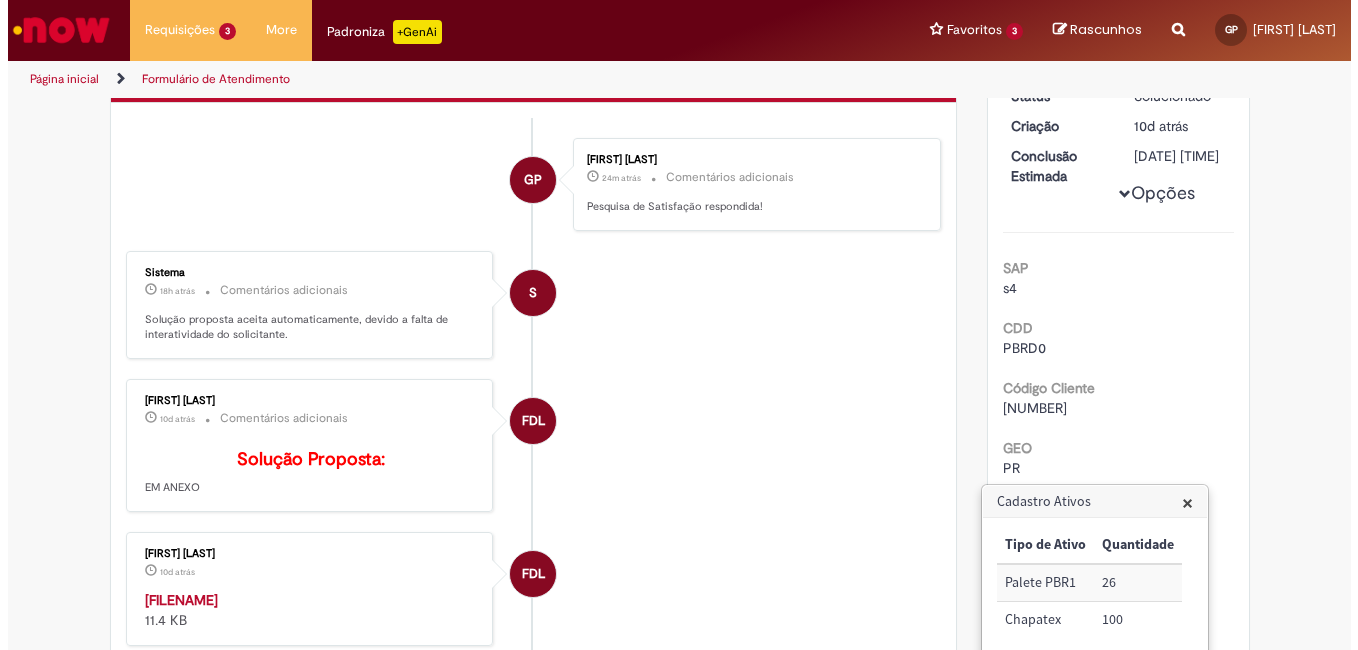 scroll, scrollTop: 100, scrollLeft: 0, axis: vertical 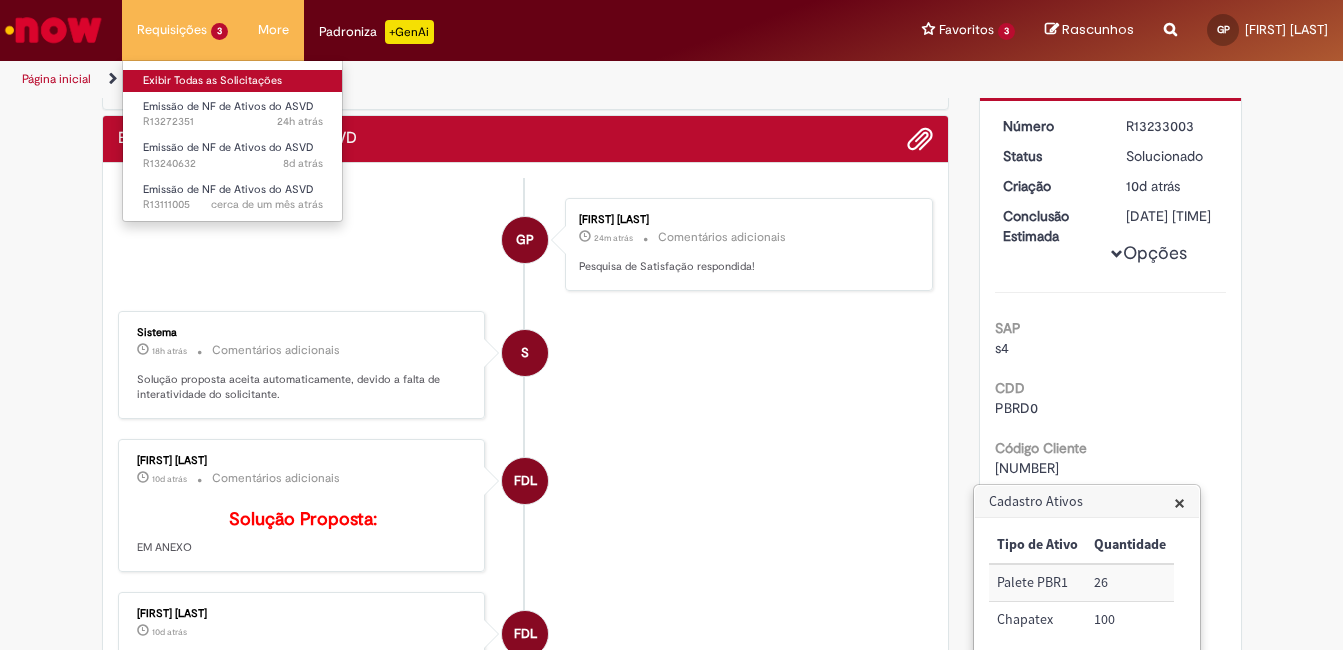 click on "Exibir Todas as Solicitações" at bounding box center [233, 81] 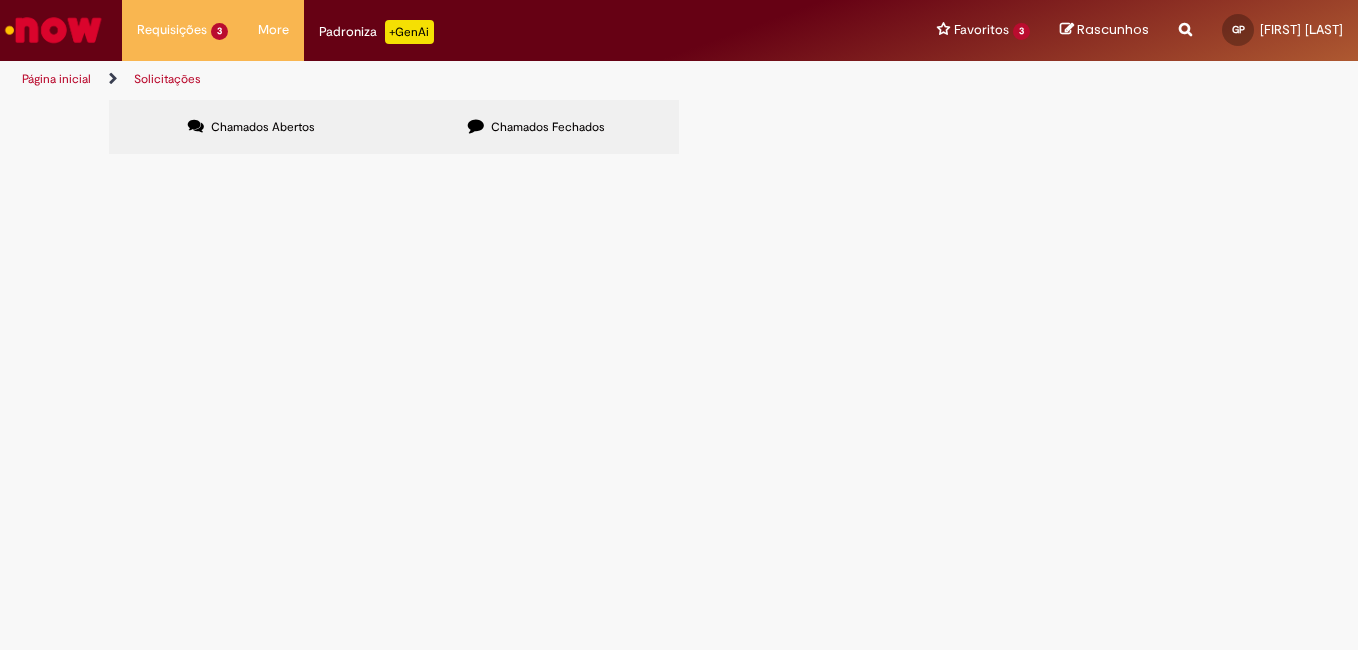 scroll, scrollTop: 0, scrollLeft: 0, axis: both 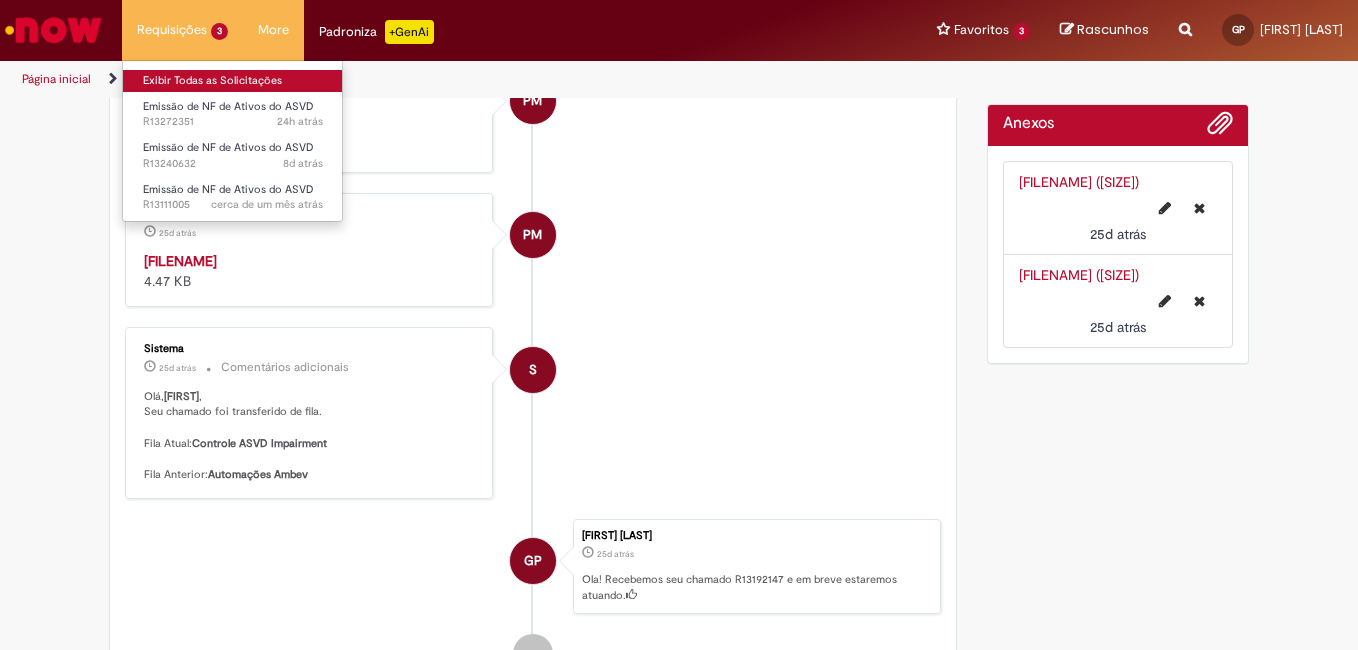 click on "Exibir Todas as Solicitações" at bounding box center (233, 81) 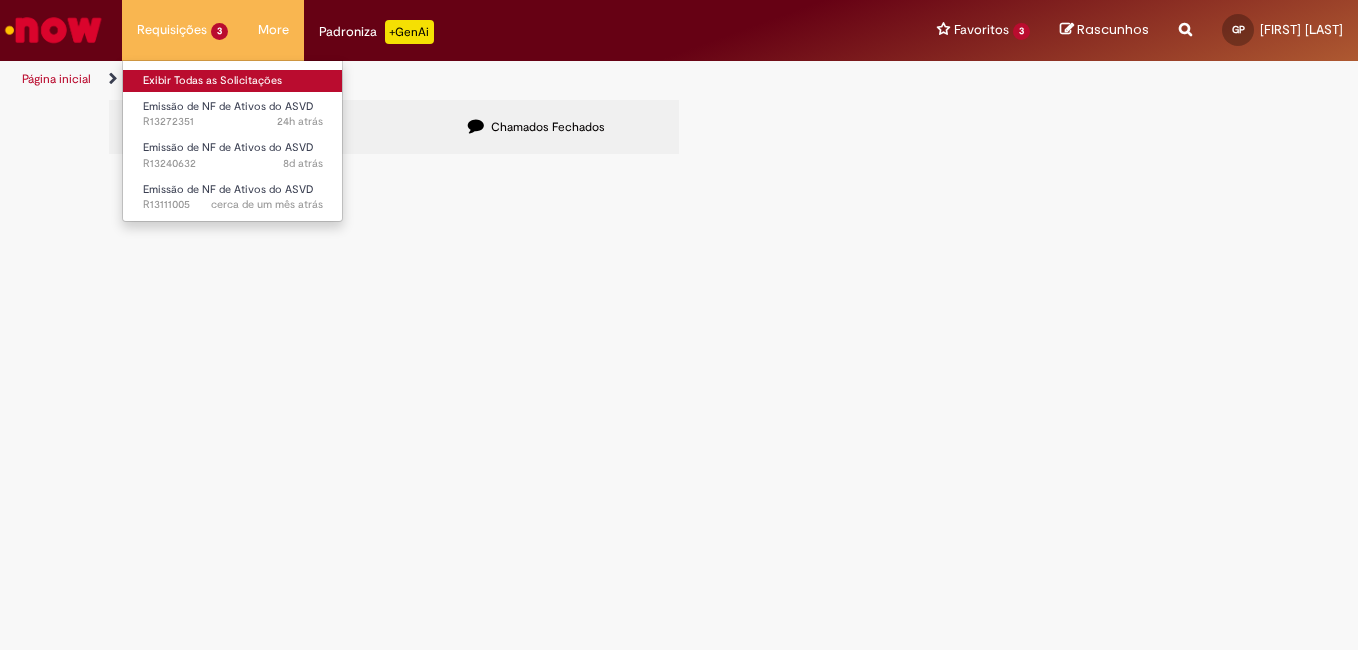 scroll, scrollTop: 0, scrollLeft: 0, axis: both 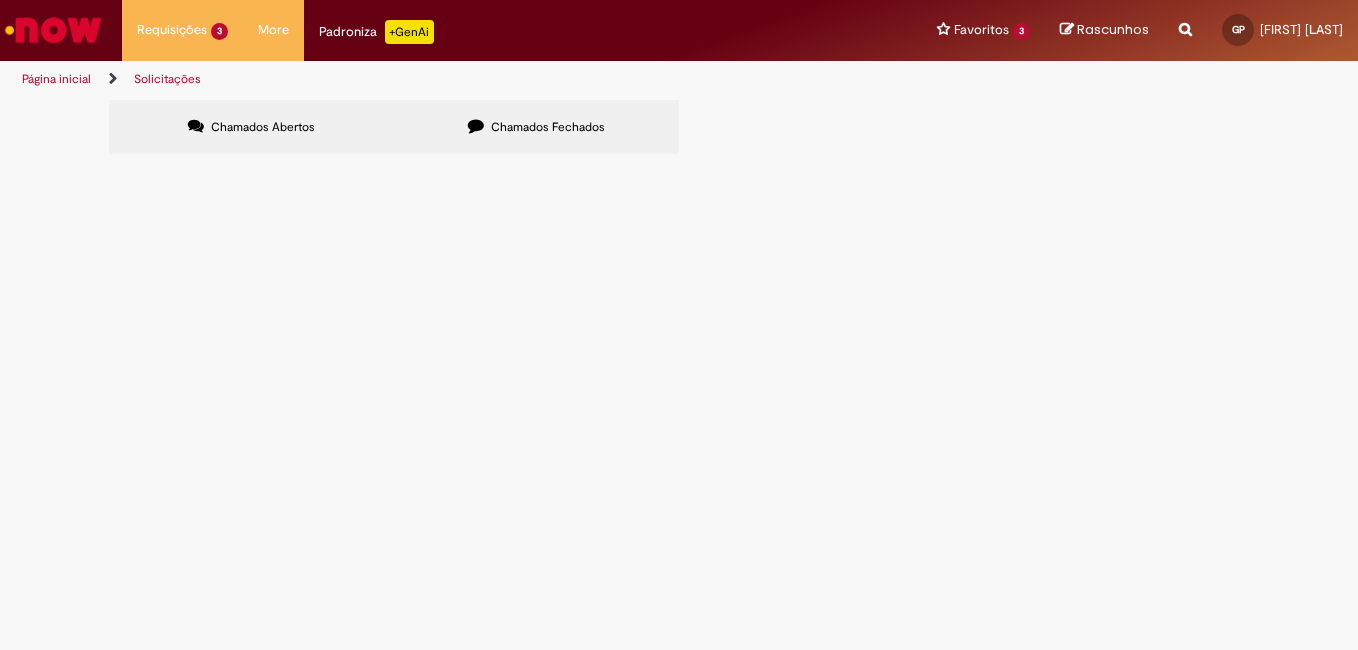click on "Chamados Fechados" at bounding box center [548, 127] 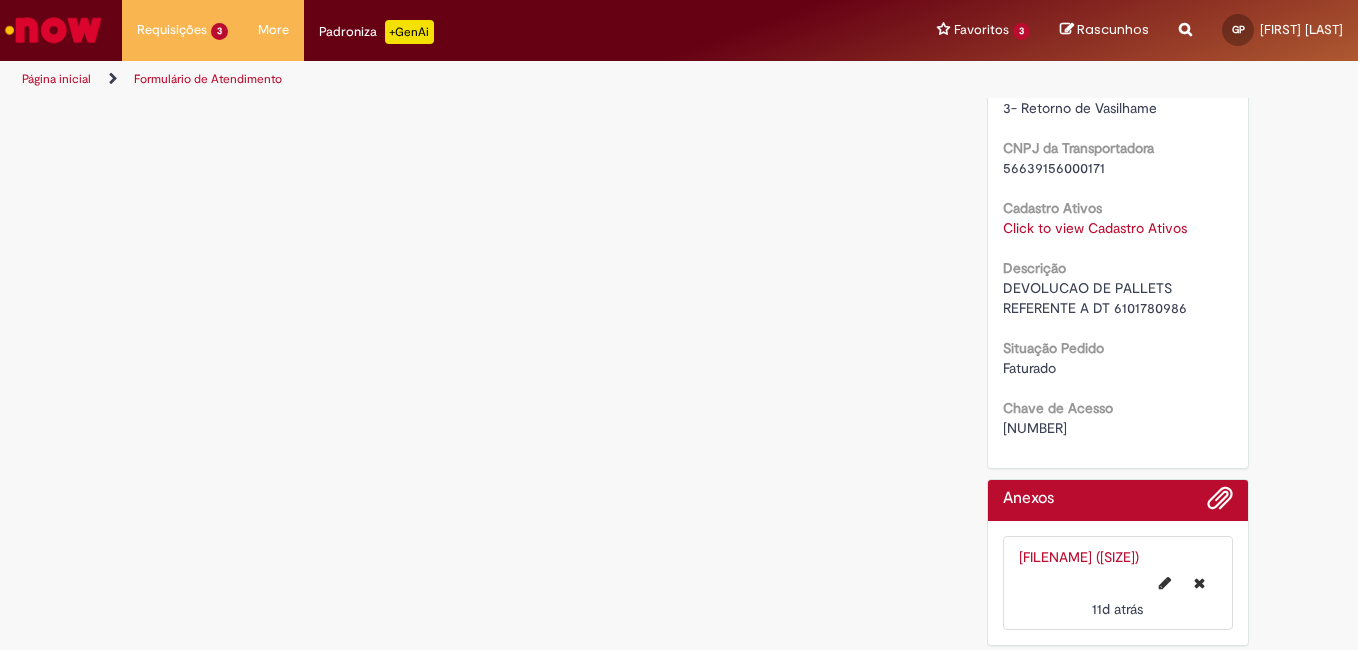 scroll, scrollTop: 1386, scrollLeft: 0, axis: vertical 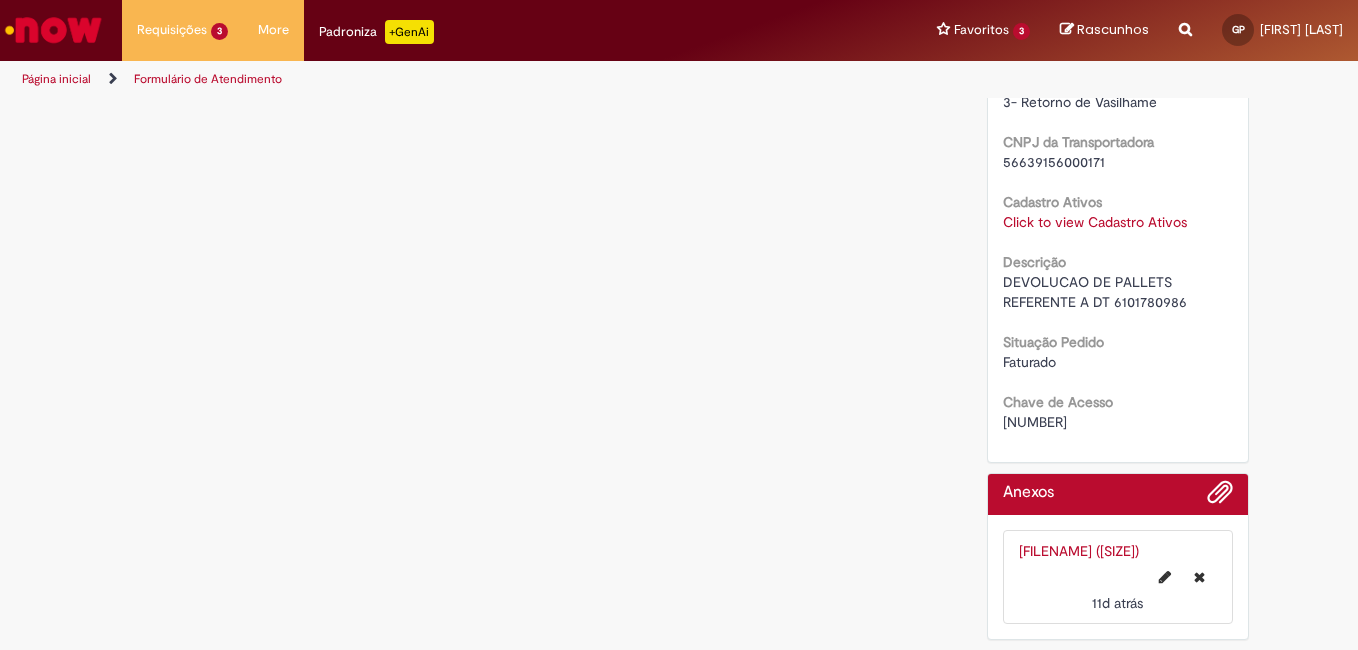 click on "[FILENAME] ([SIZE])" at bounding box center [1079, 551] 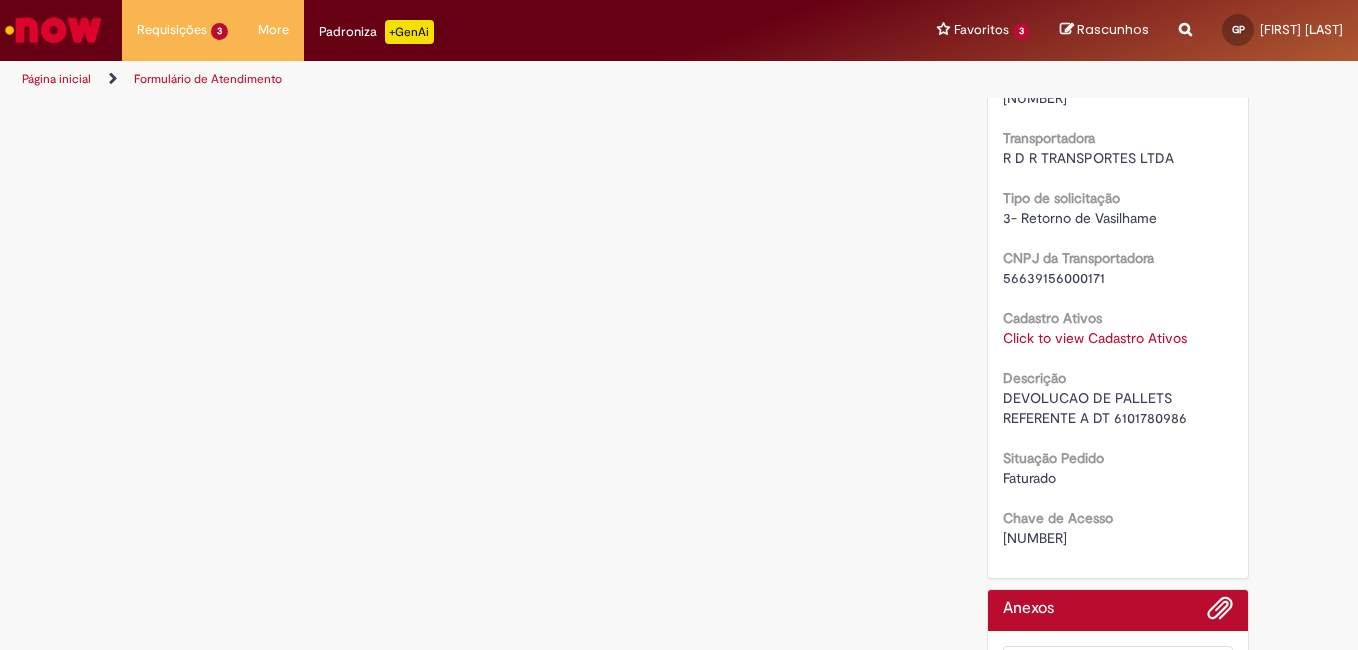 scroll, scrollTop: 1186, scrollLeft: 0, axis: vertical 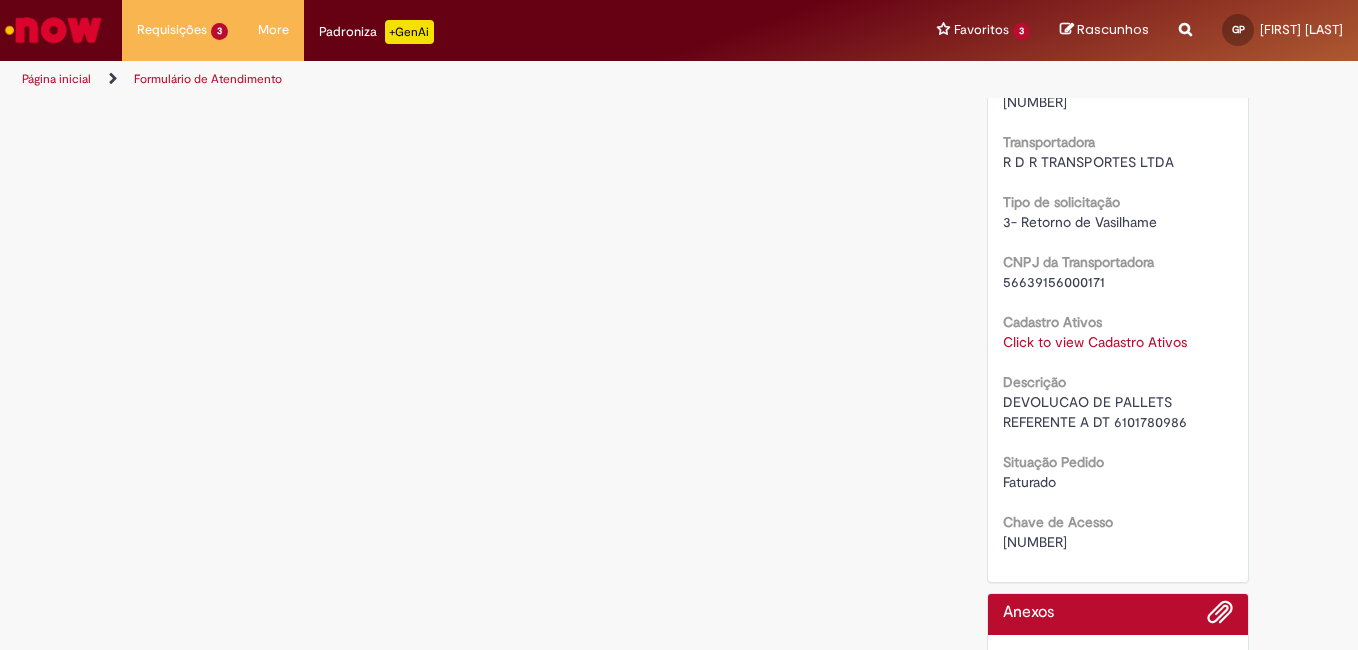 click on "Click to view Cadastro Ativos" at bounding box center [1095, 342] 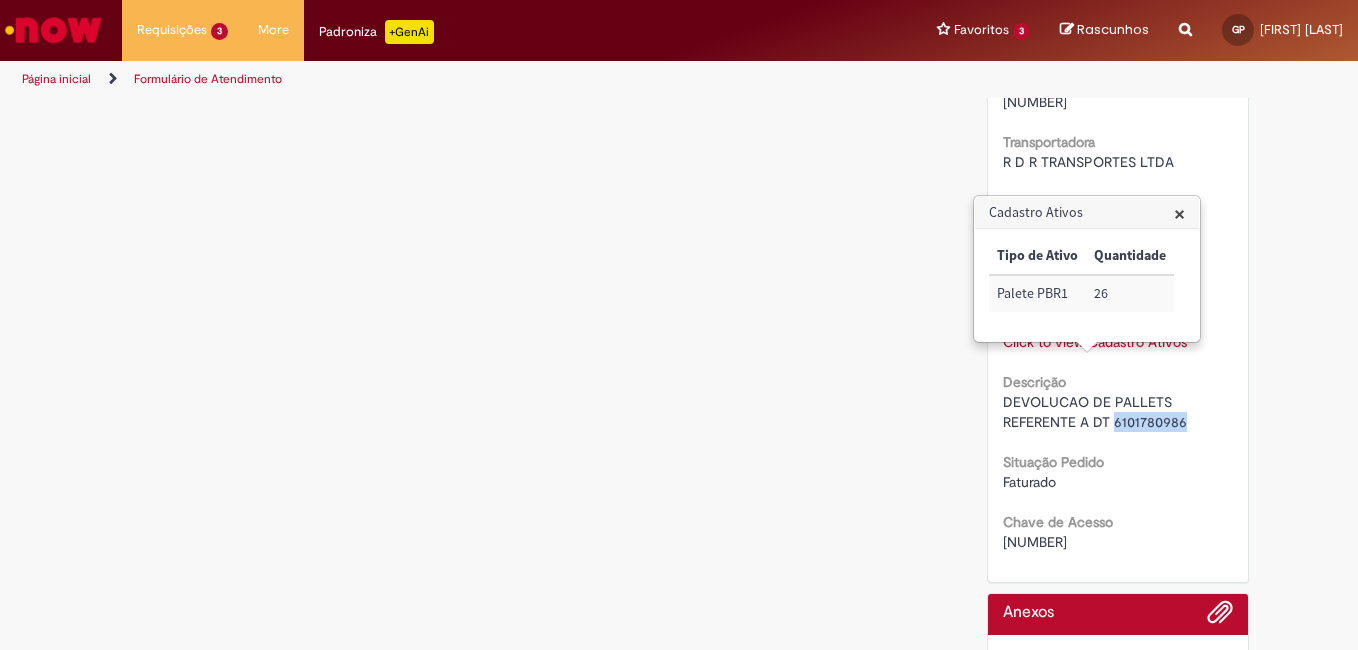 drag, startPoint x: 1107, startPoint y: 440, endPoint x: 1180, endPoint y: 448, distance: 73.43705 